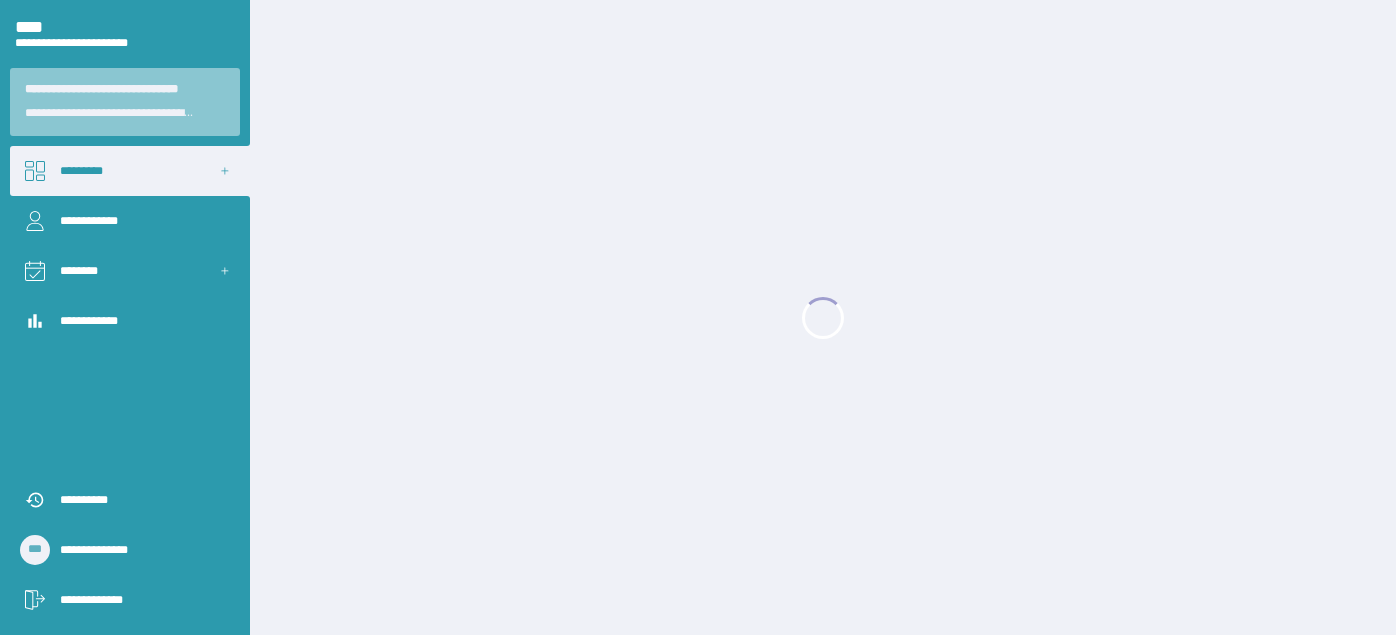 scroll, scrollTop: 0, scrollLeft: 0, axis: both 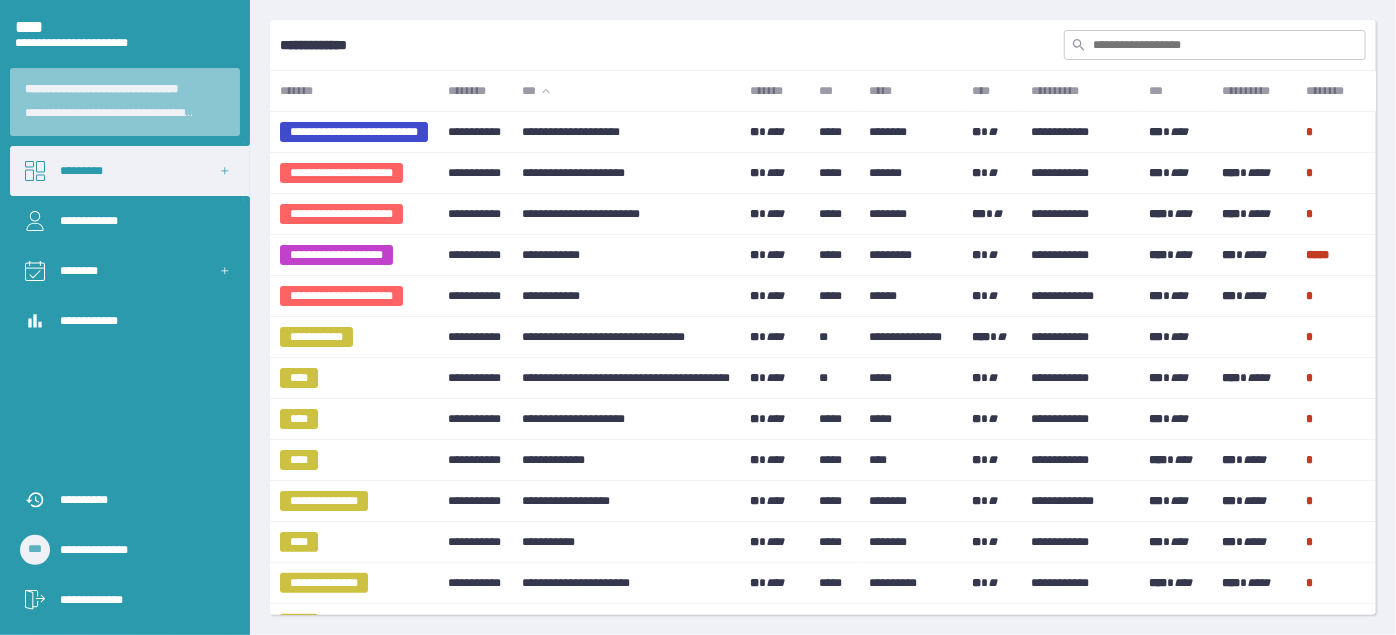 click at bounding box center [1215, 45] 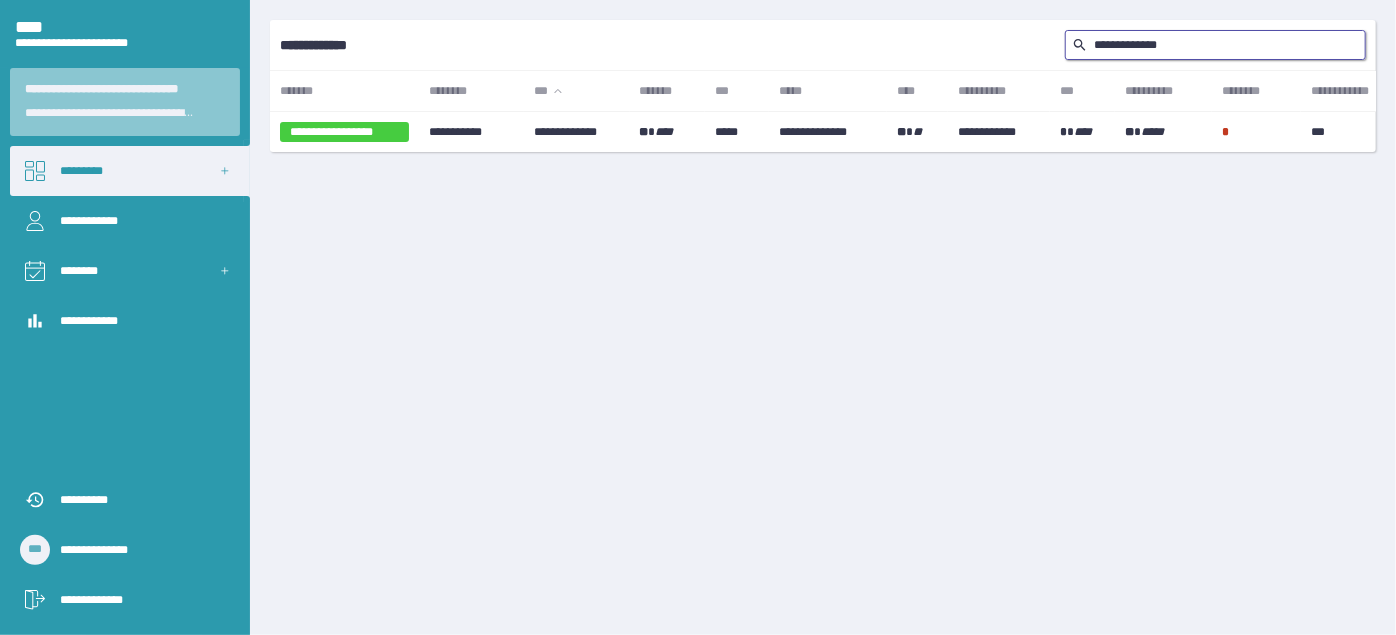 type on "**********" 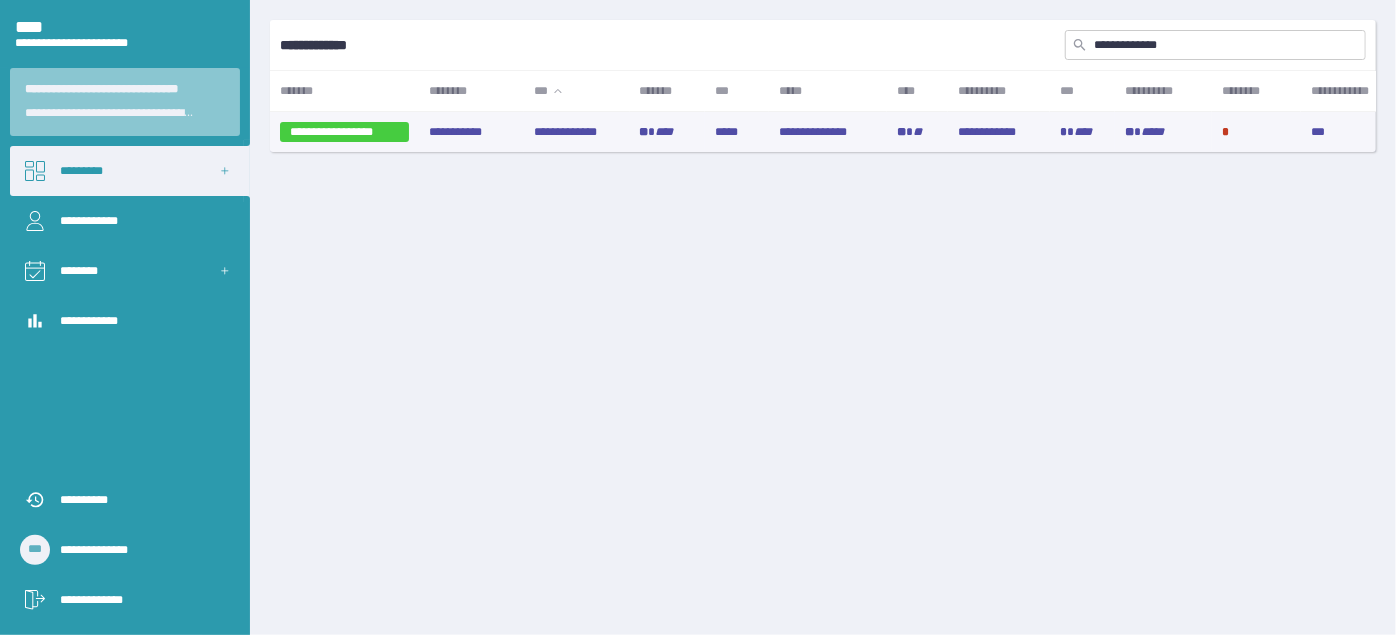click on "**********" at bounding box center (576, 132) 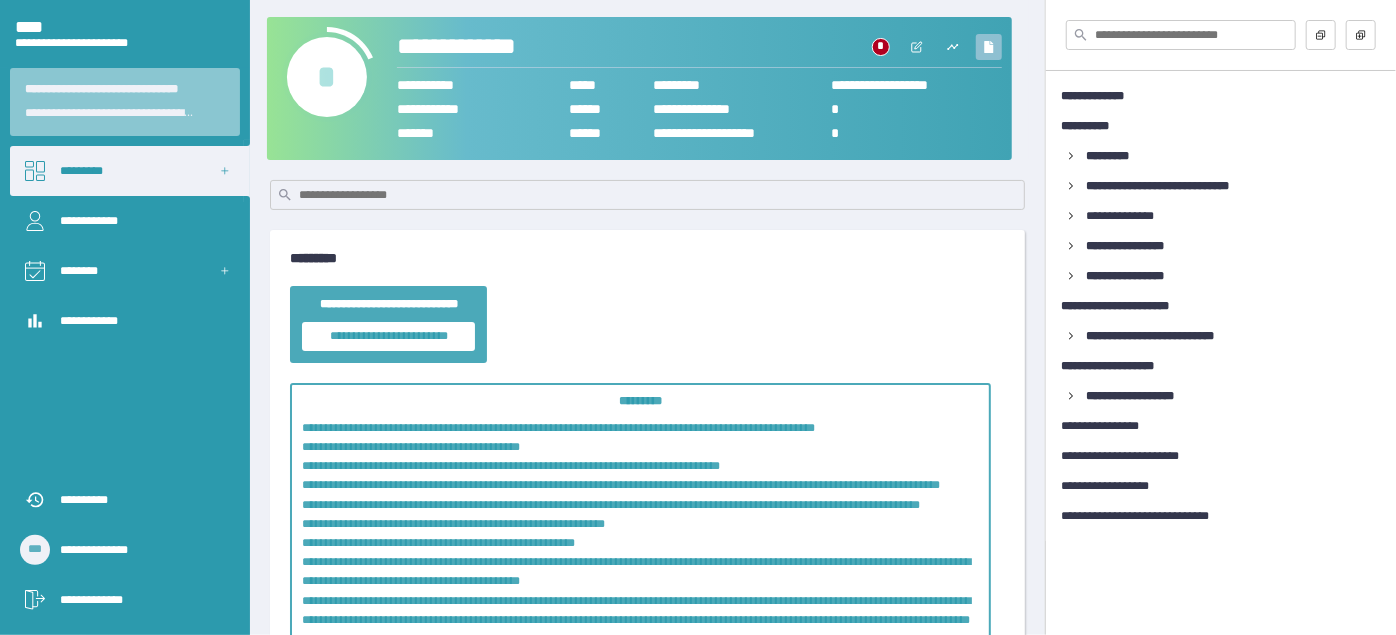 click at bounding box center (989, 47) 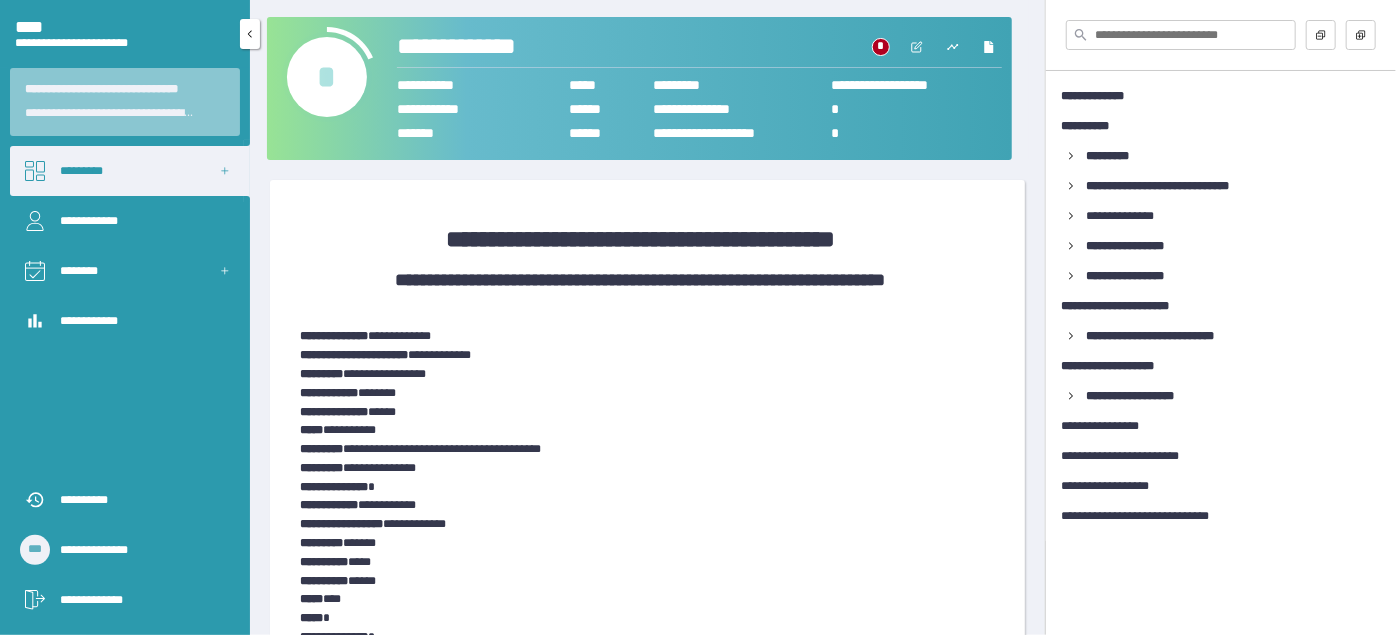 click on "*********" at bounding box center (130, 171) 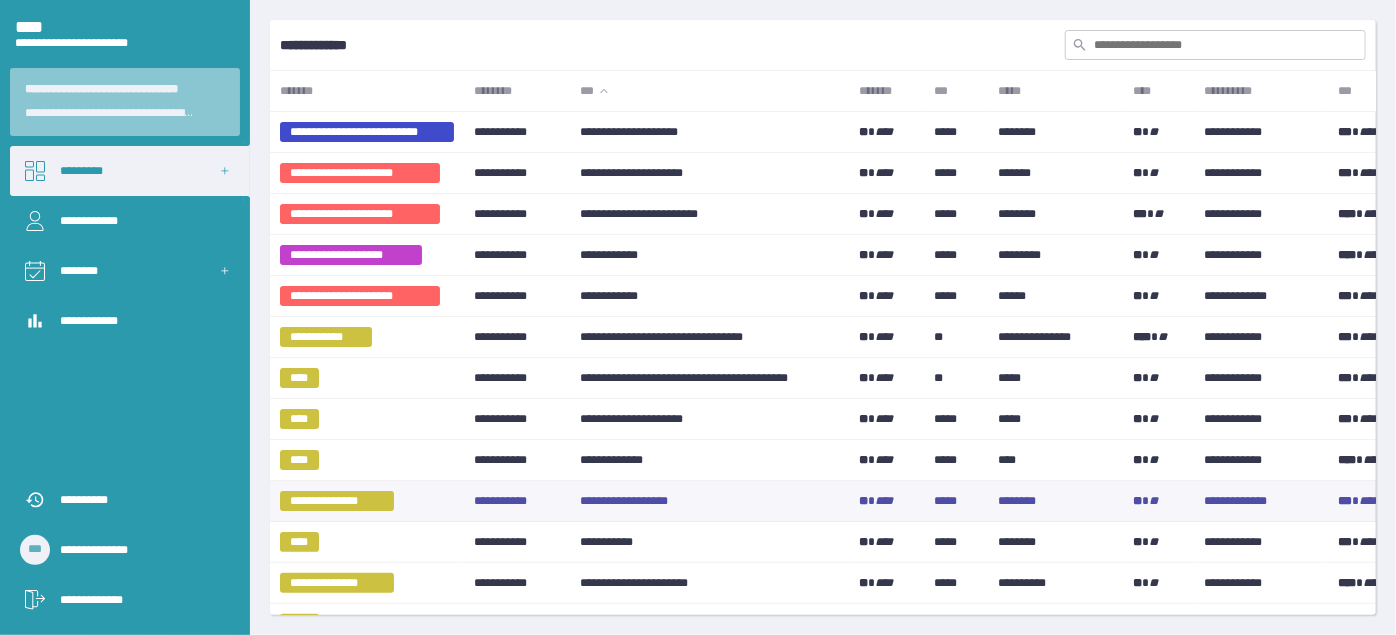 click on "**********" at bounding box center (709, 501) 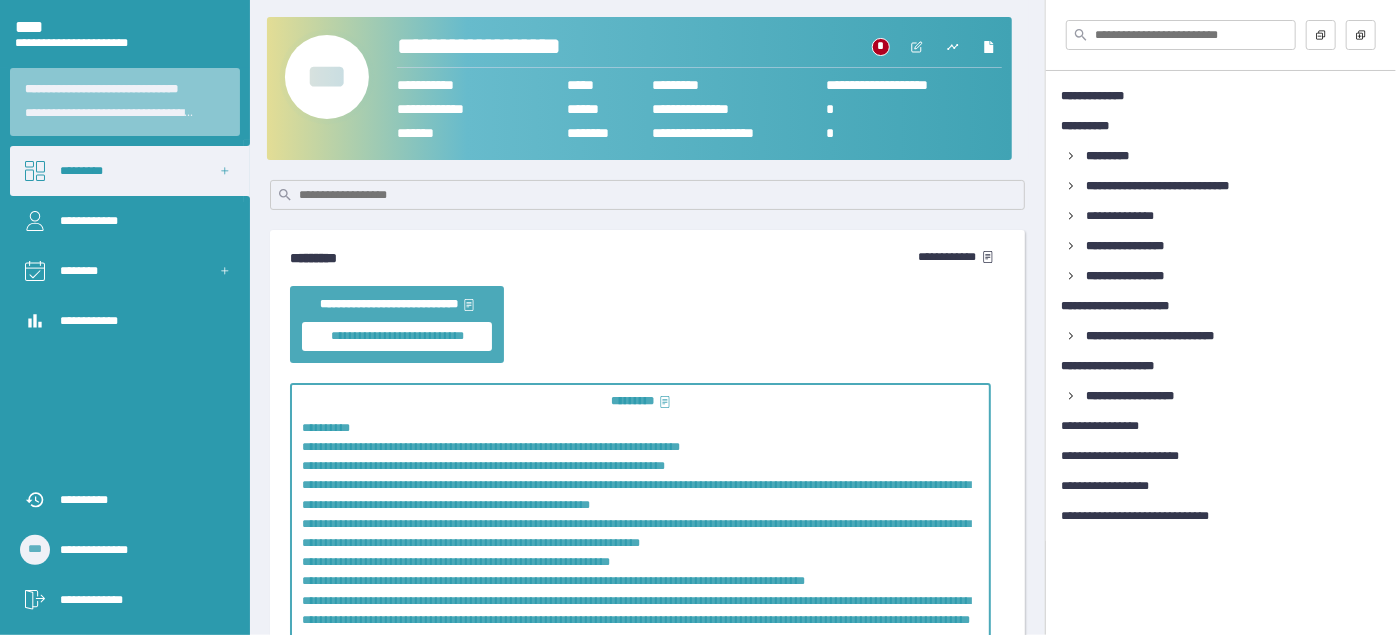 click on "***" at bounding box center (327, 77) 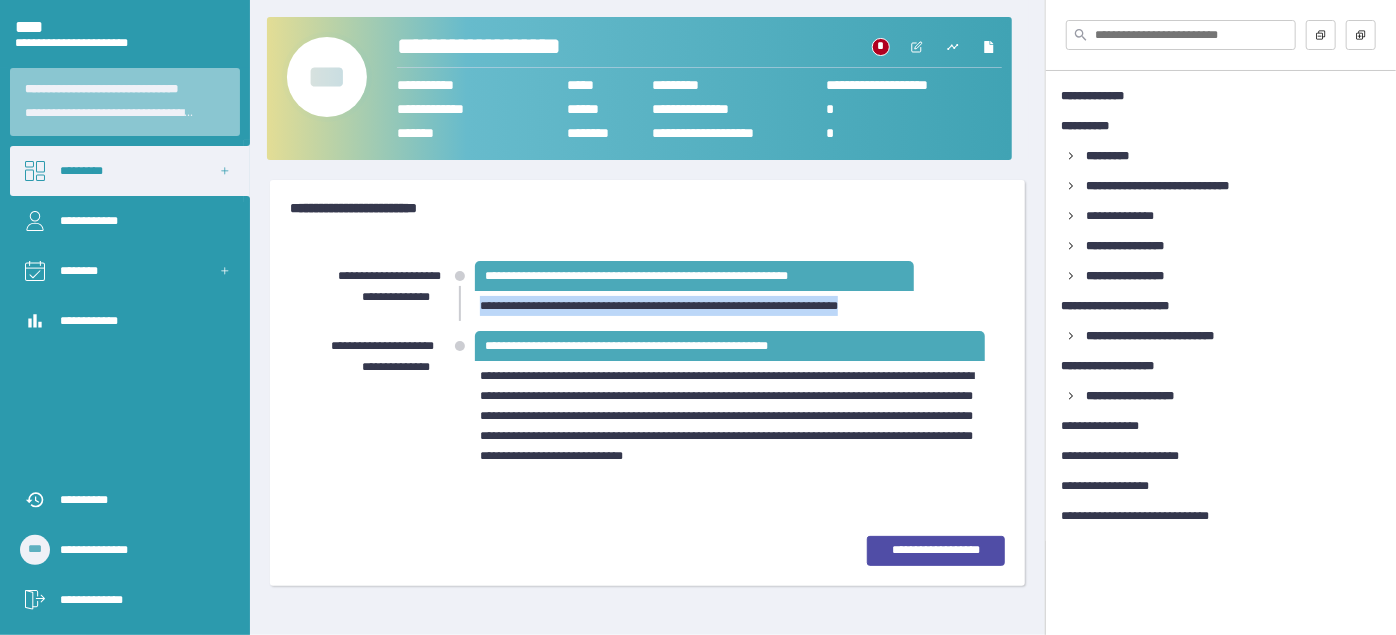 drag, startPoint x: 481, startPoint y: 307, endPoint x: 917, endPoint y: 303, distance: 436.01834 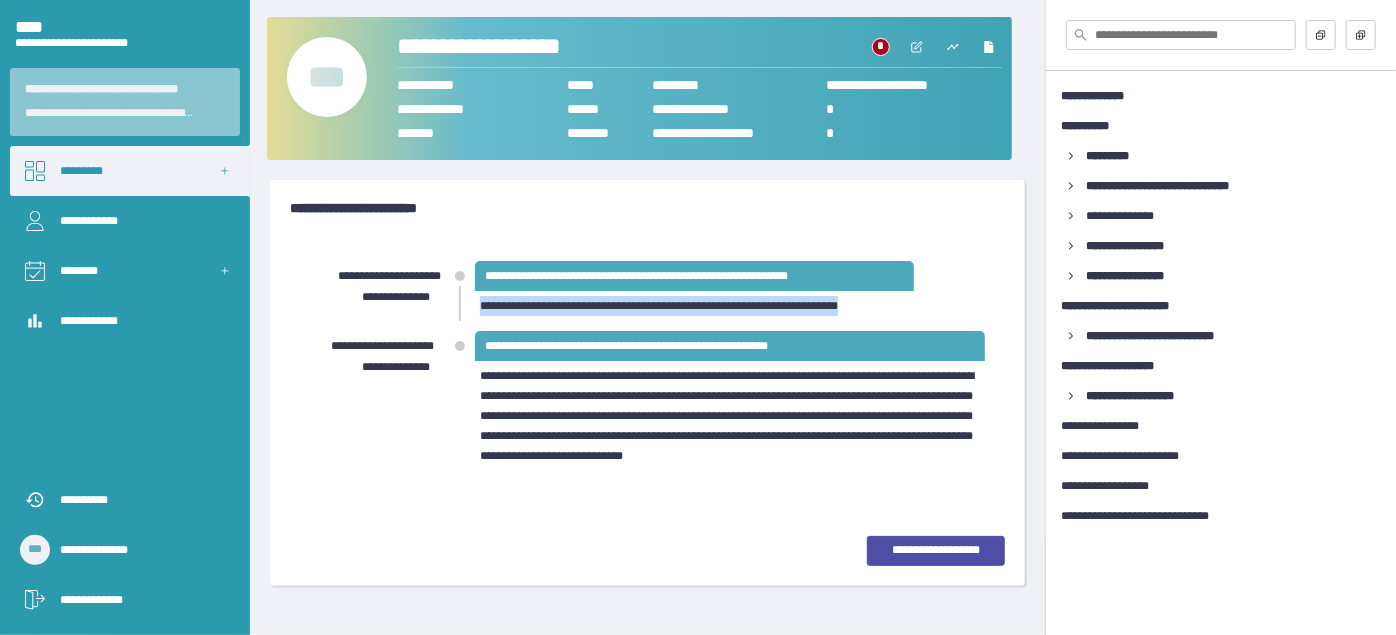 copy on "**********" 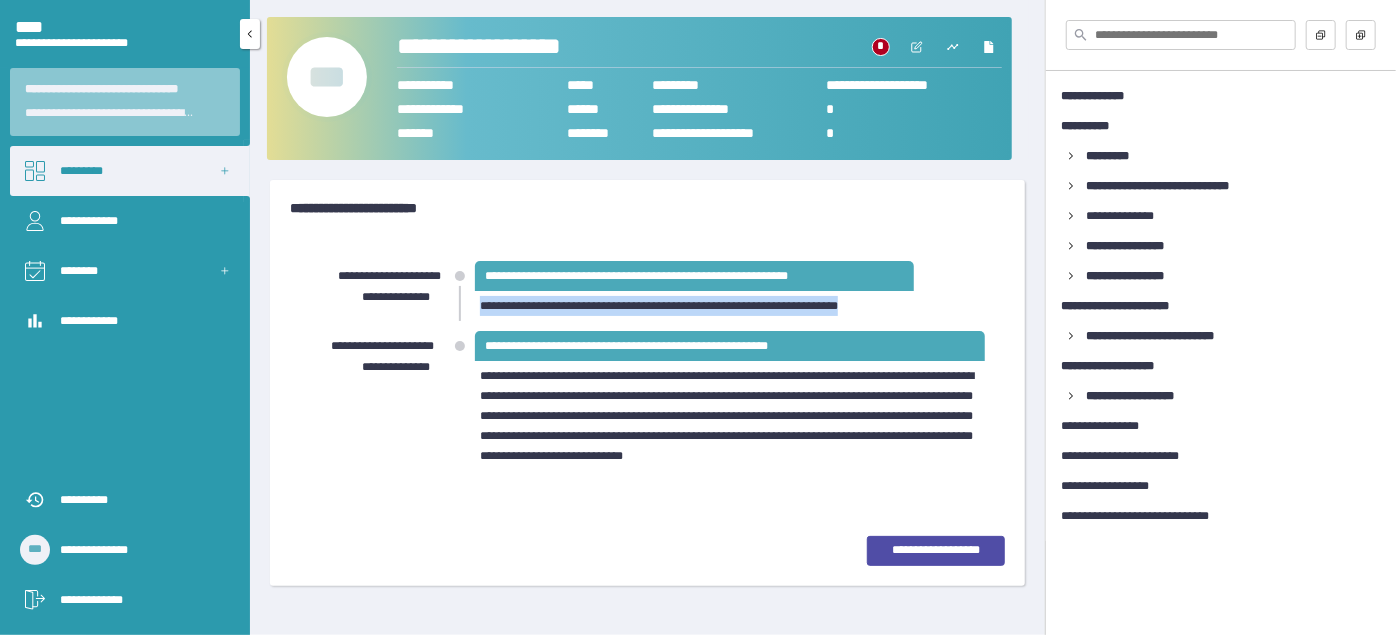 click on "*********" at bounding box center (130, 171) 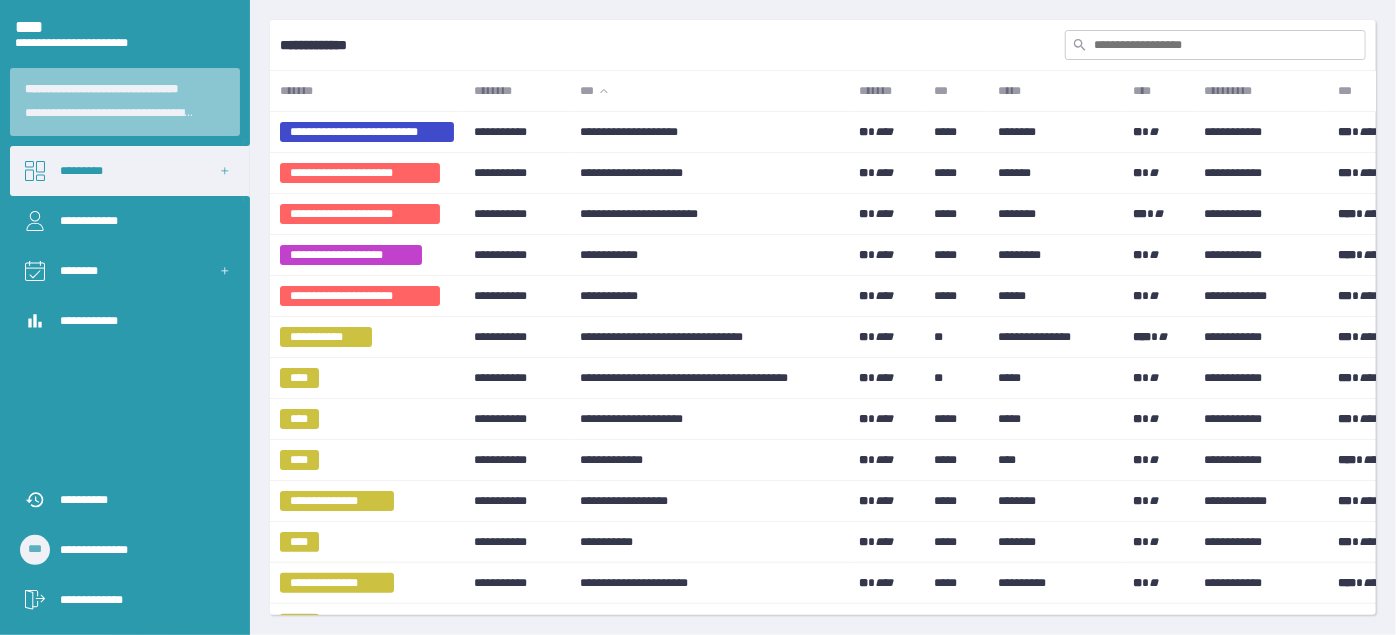 click at bounding box center (1215, 45) 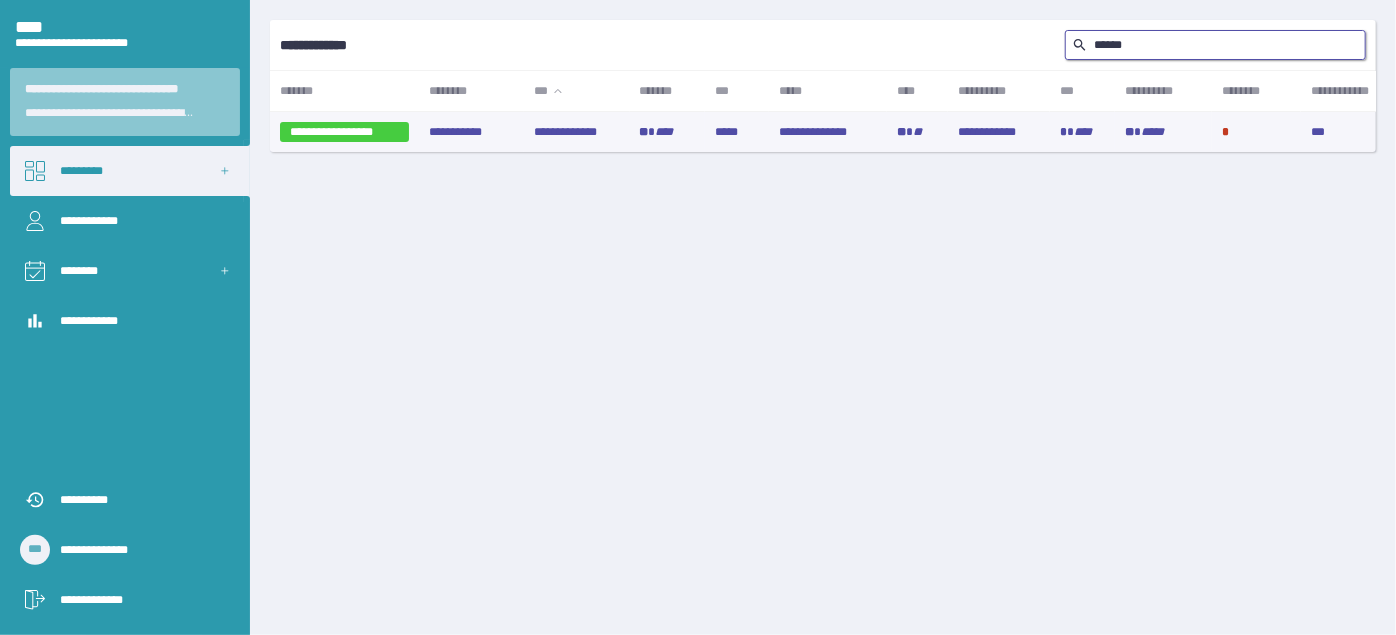 type on "******" 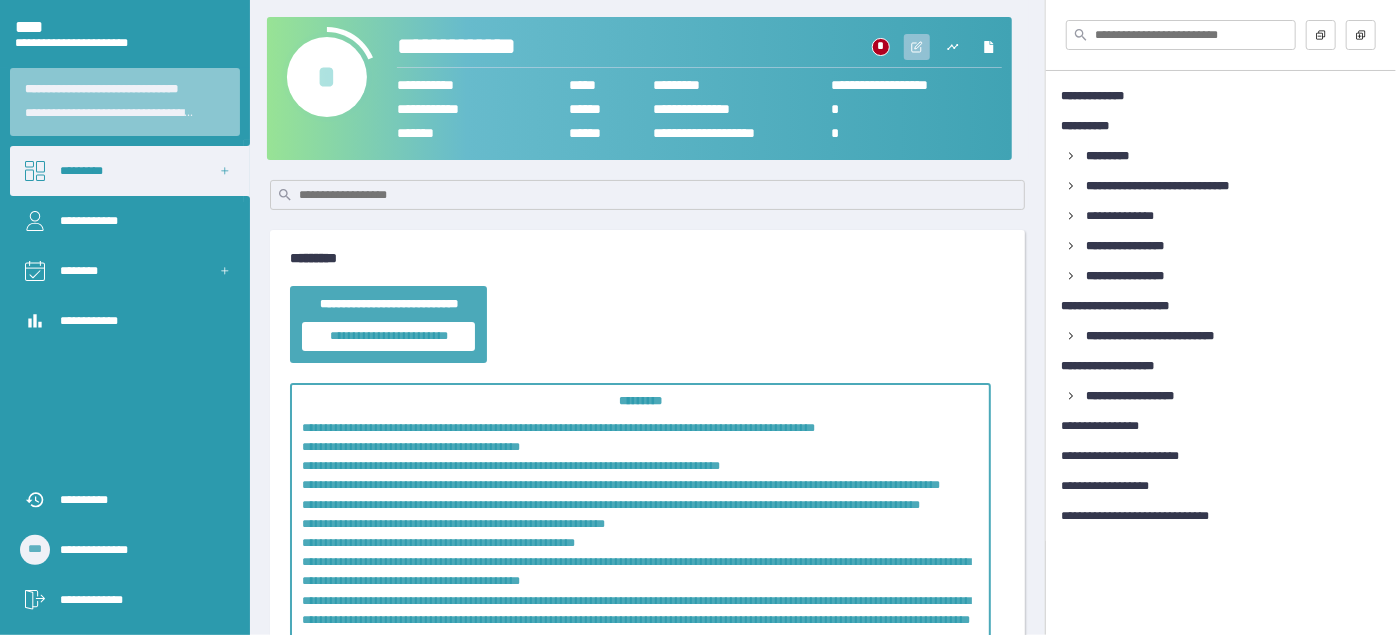 click 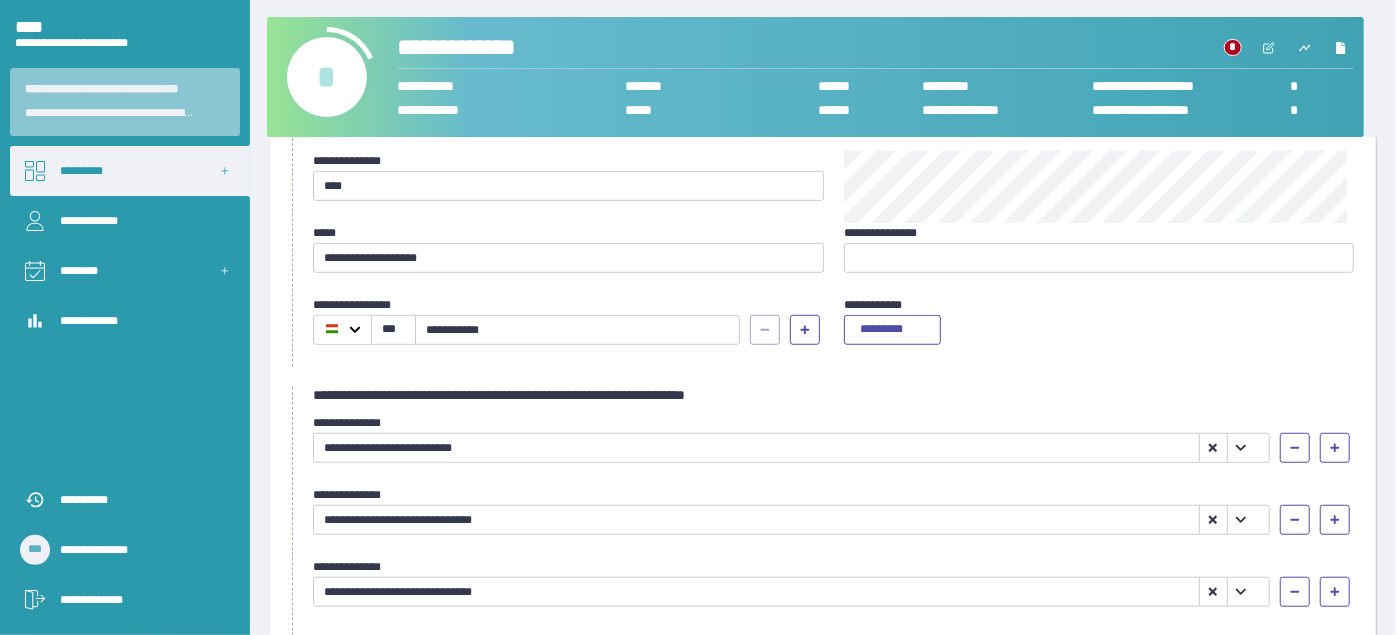 scroll, scrollTop: 545, scrollLeft: 0, axis: vertical 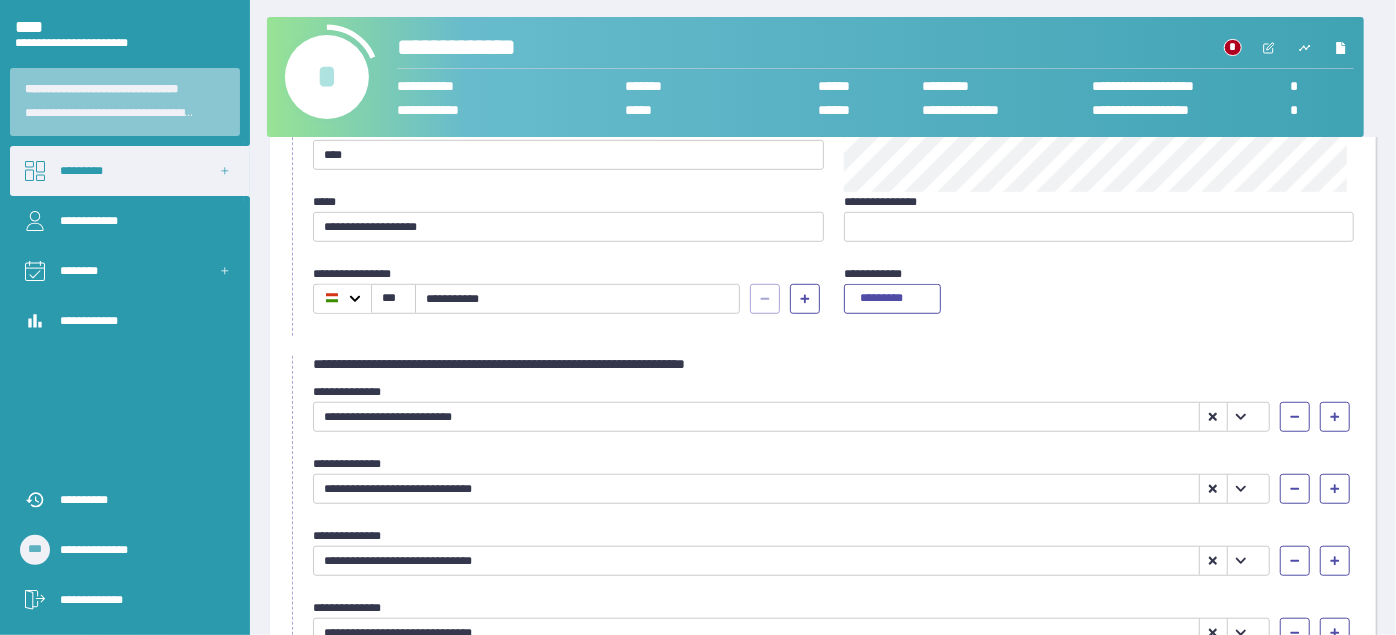 click on "*" at bounding box center [327, 77] 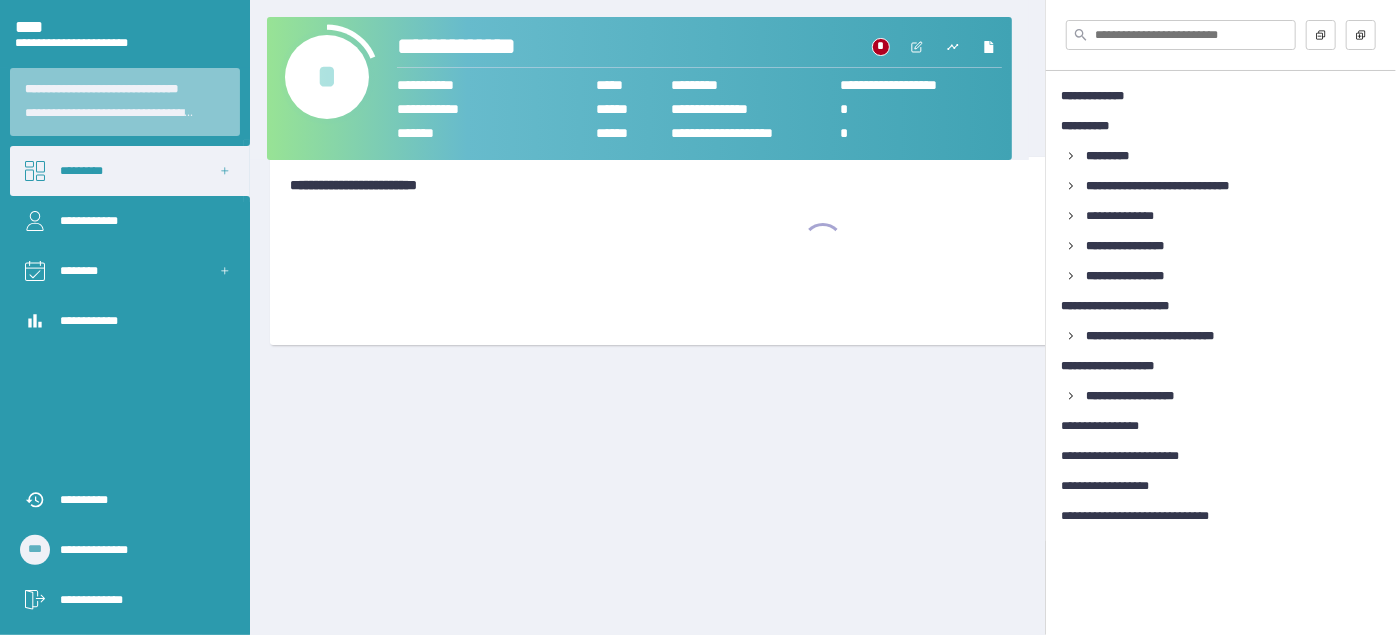 scroll, scrollTop: 0, scrollLeft: 0, axis: both 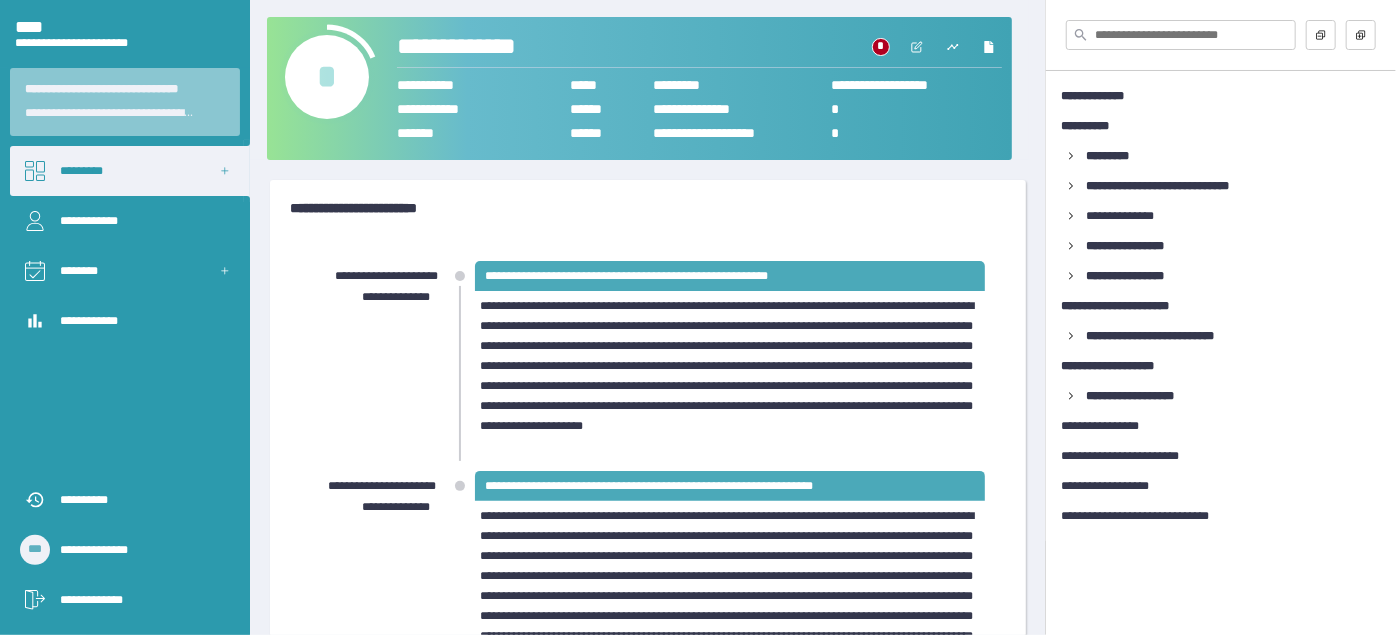 click on "*" at bounding box center [327, 77] 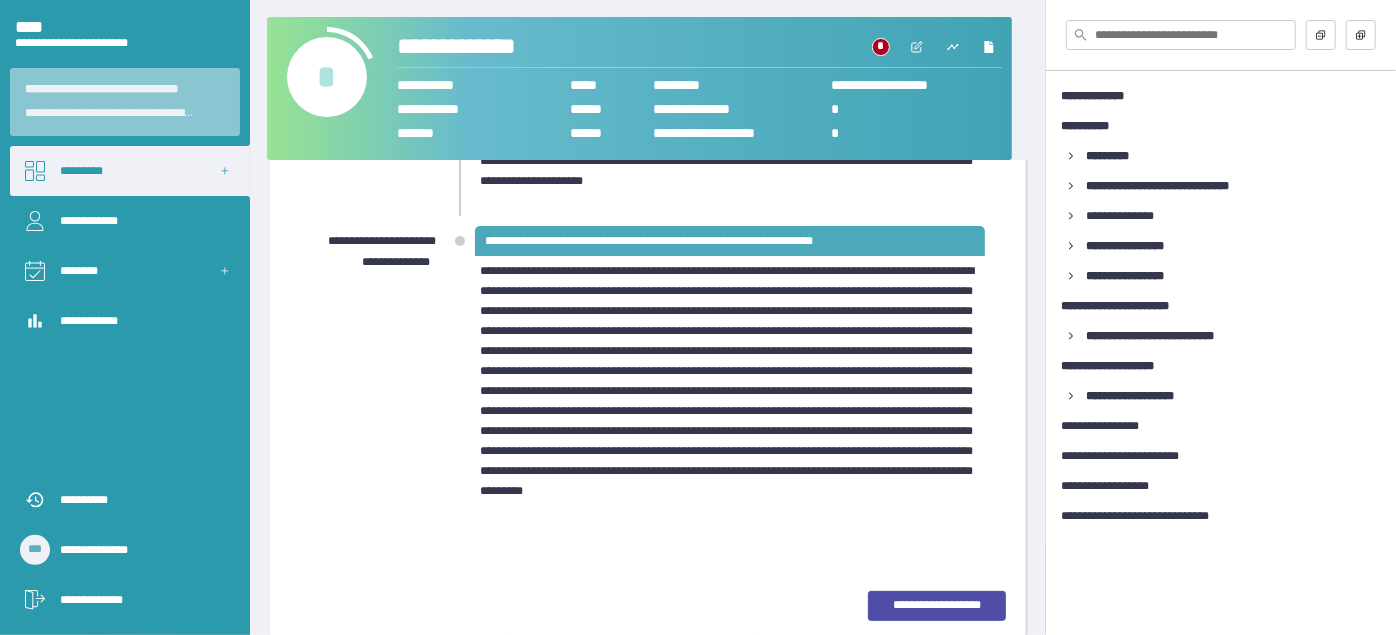 scroll, scrollTop: 273, scrollLeft: 0, axis: vertical 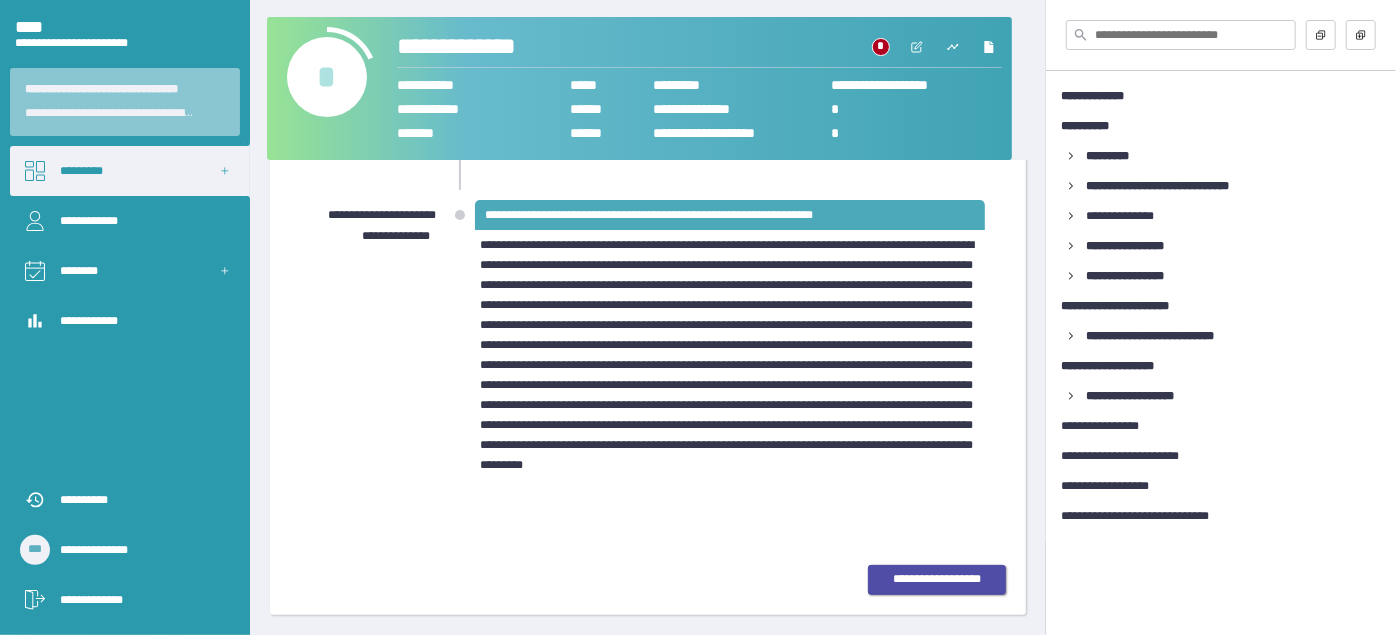 click on "**********" at bounding box center [937, 579] 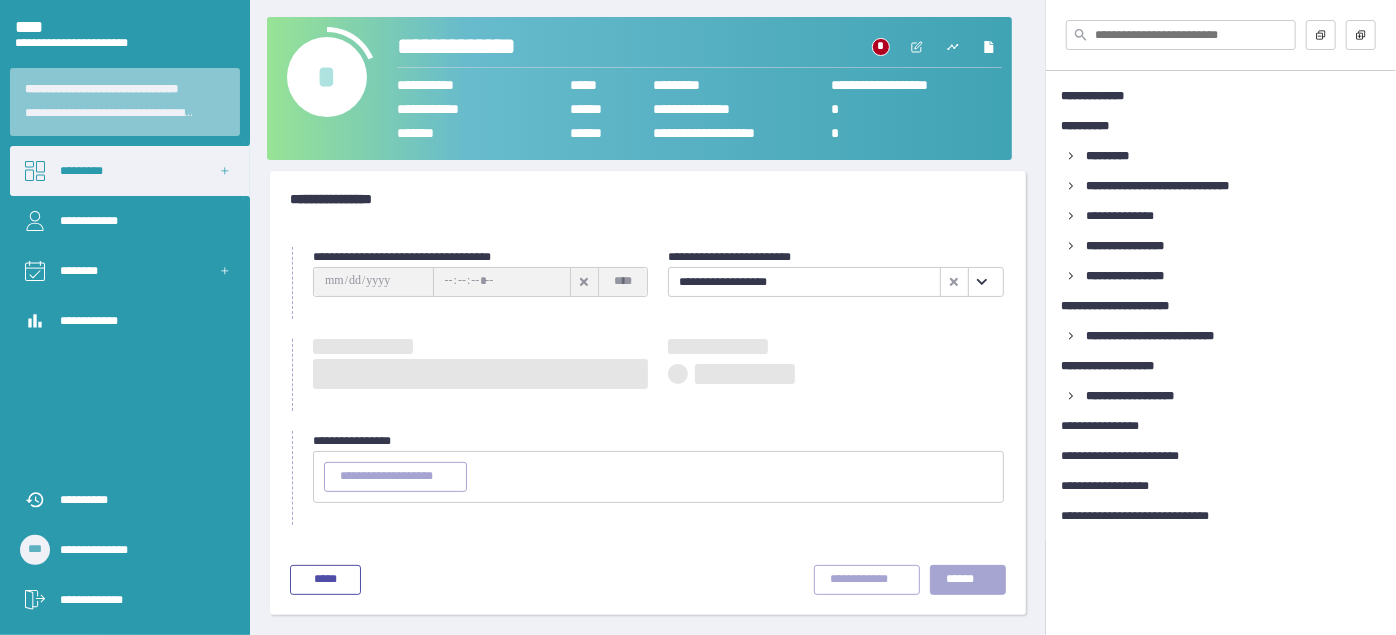 scroll, scrollTop: 8, scrollLeft: 0, axis: vertical 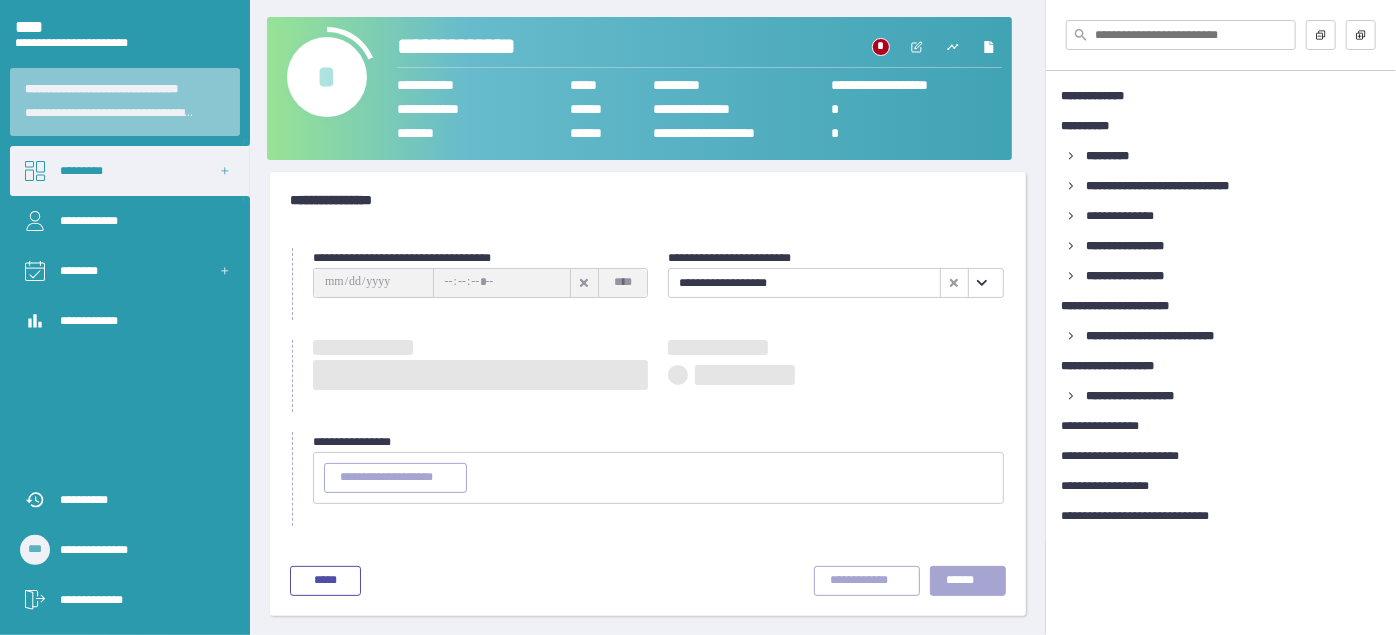 type on "**********" 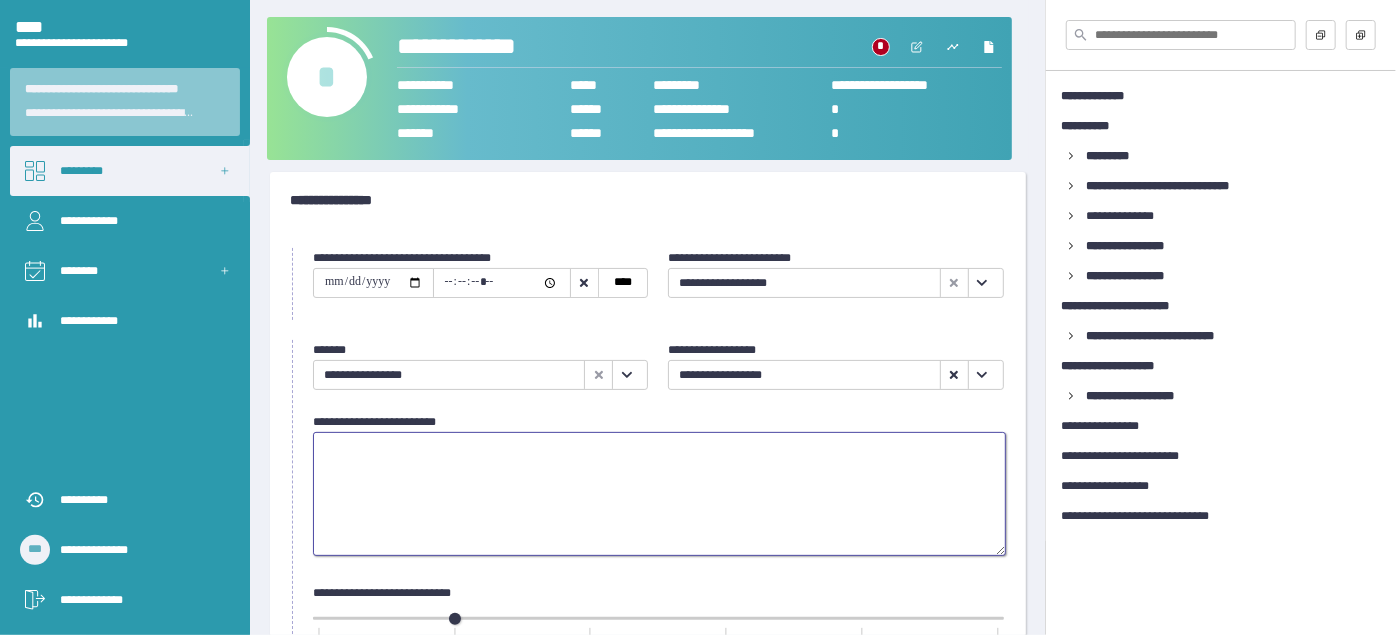 click at bounding box center [659, 494] 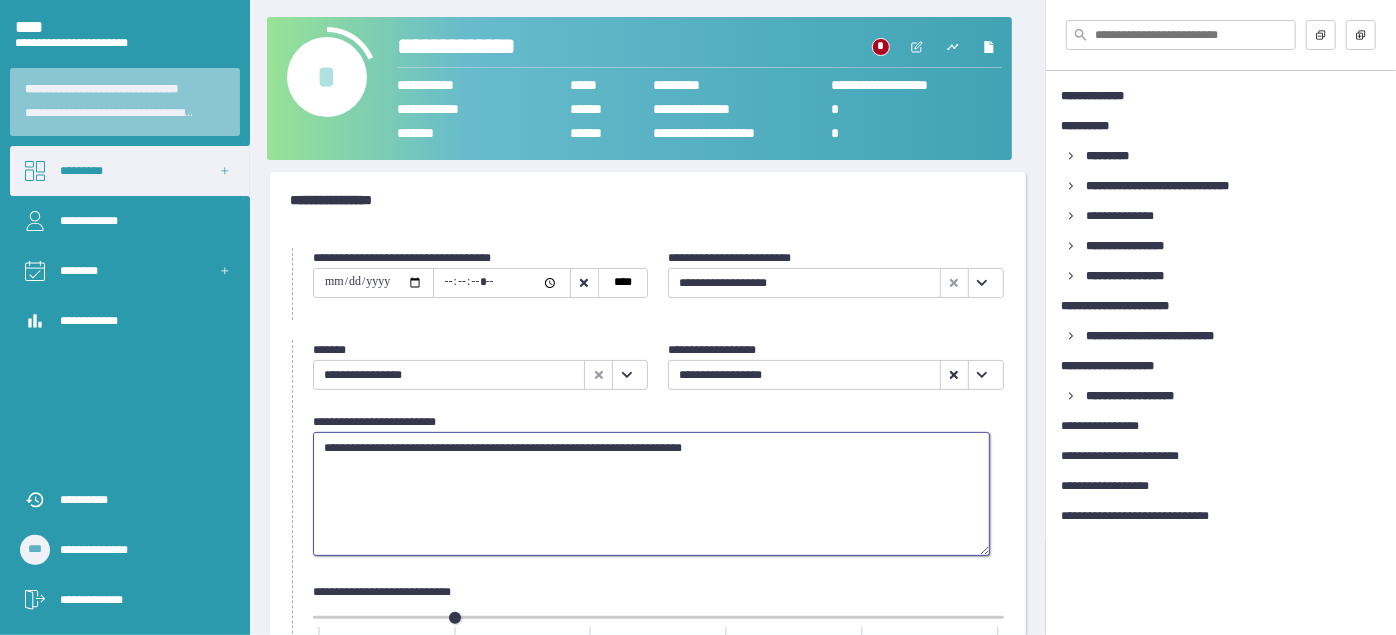 click on "**********" at bounding box center (651, 493) 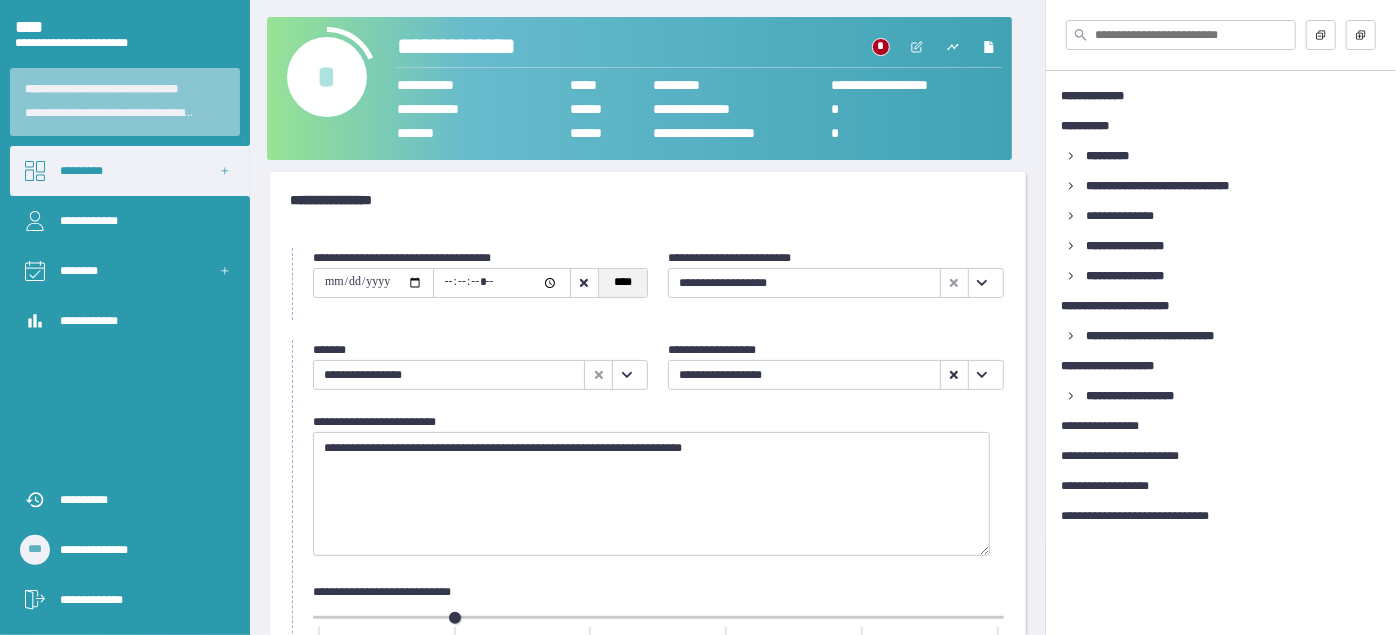 click on "****" at bounding box center (622, 283) 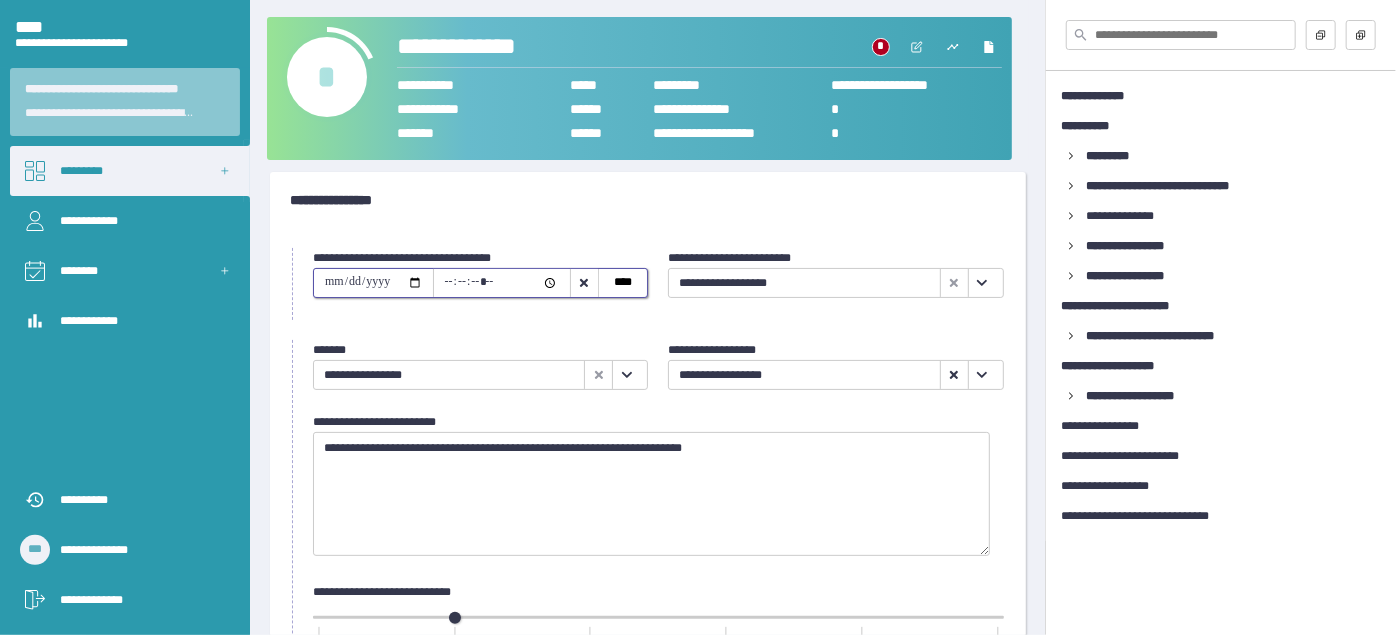 click on "**********" at bounding box center [373, 283] 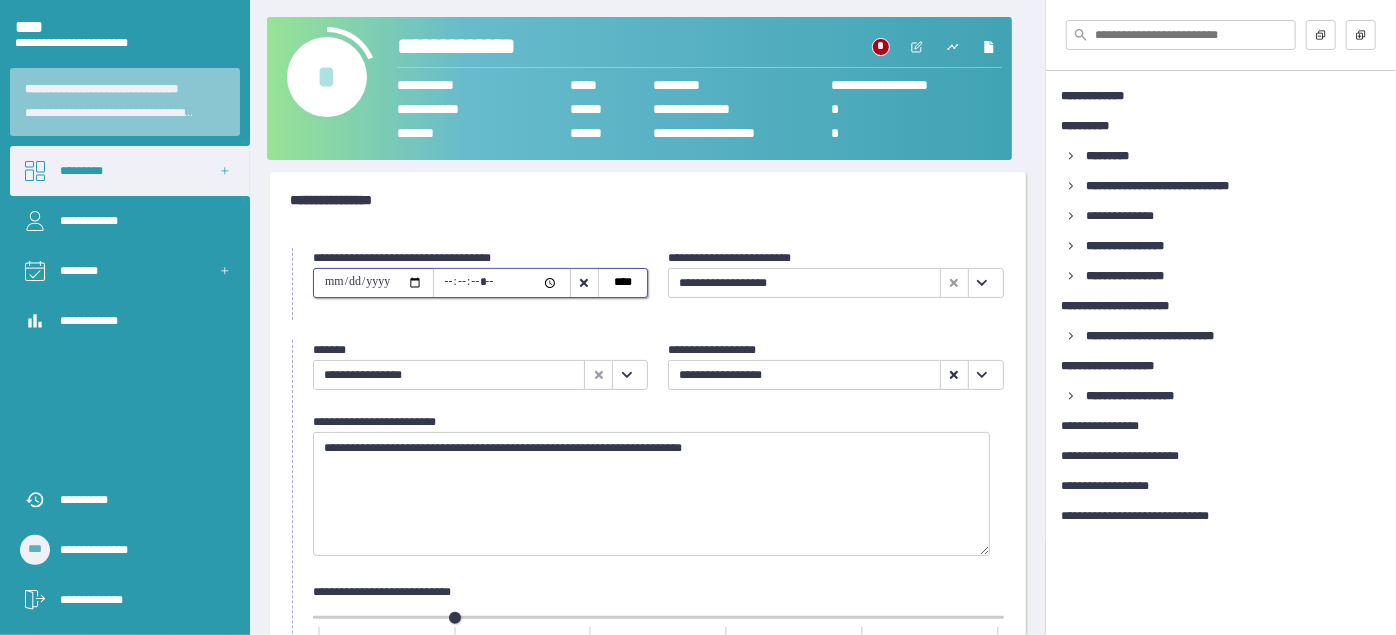 type on "**********" 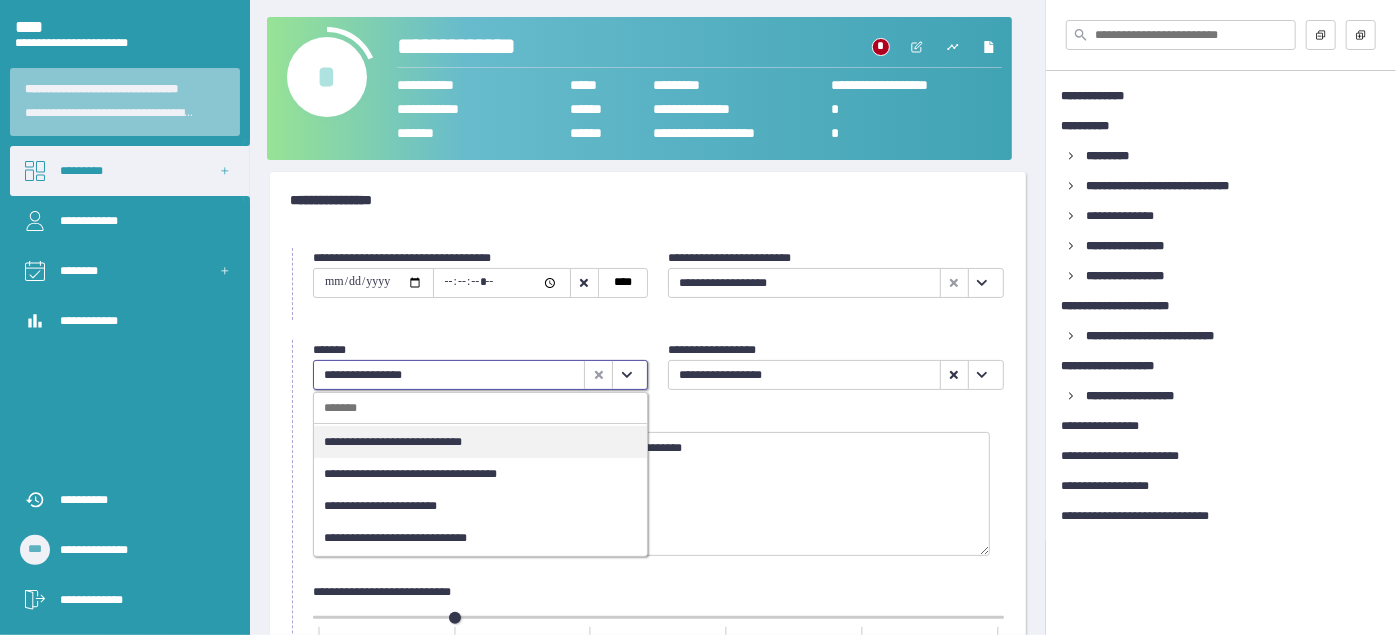 click at bounding box center (626, 375) 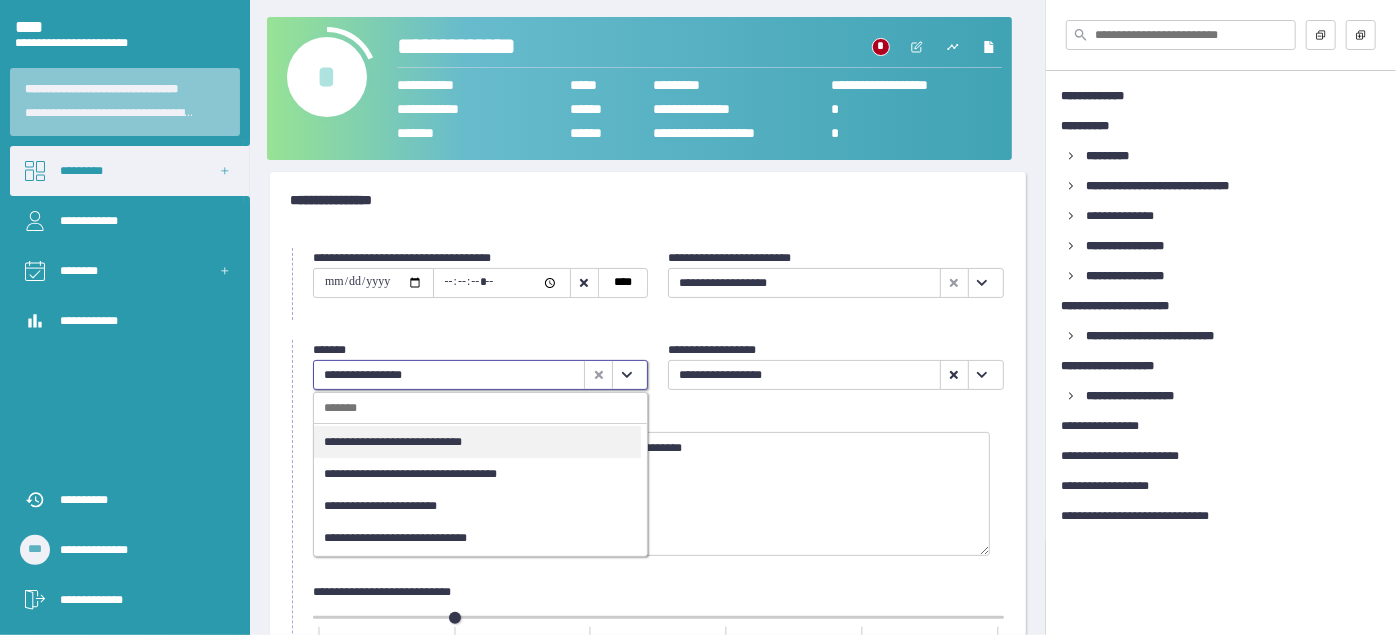 click on "**********" at bounding box center [477, 474] 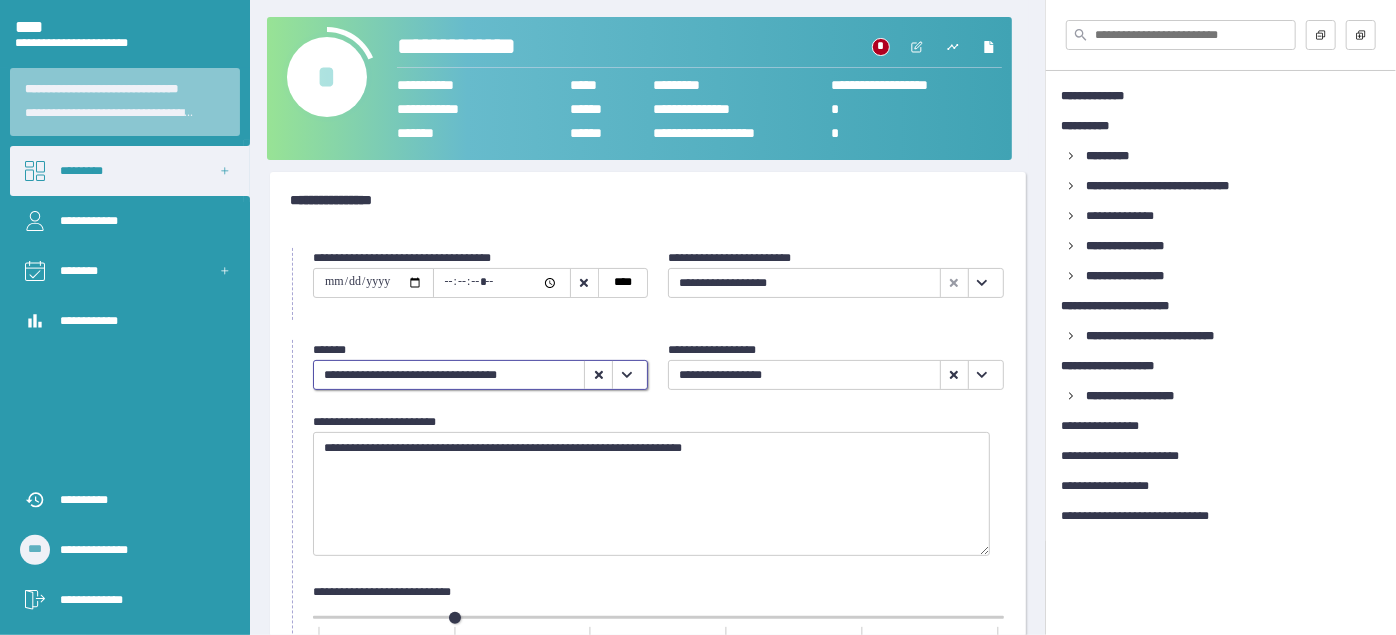 click at bounding box center [982, 375] 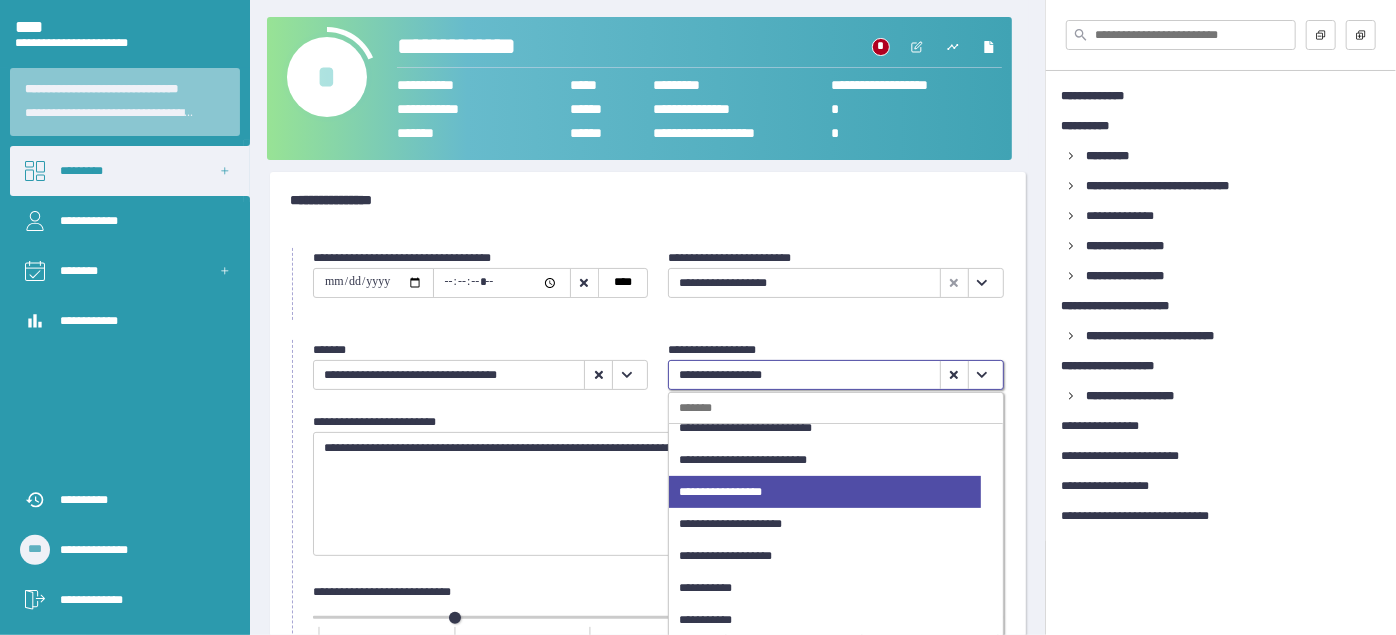 scroll, scrollTop: 90, scrollLeft: 0, axis: vertical 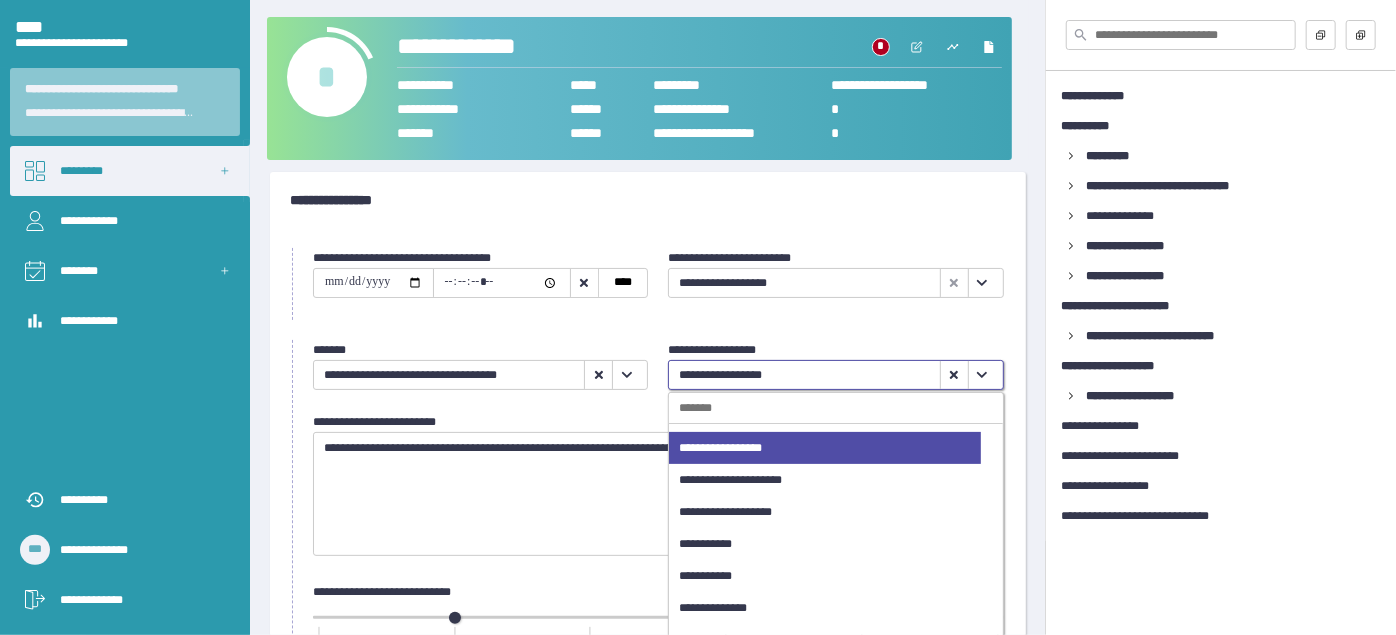 click on "**********" at bounding box center [825, 608] 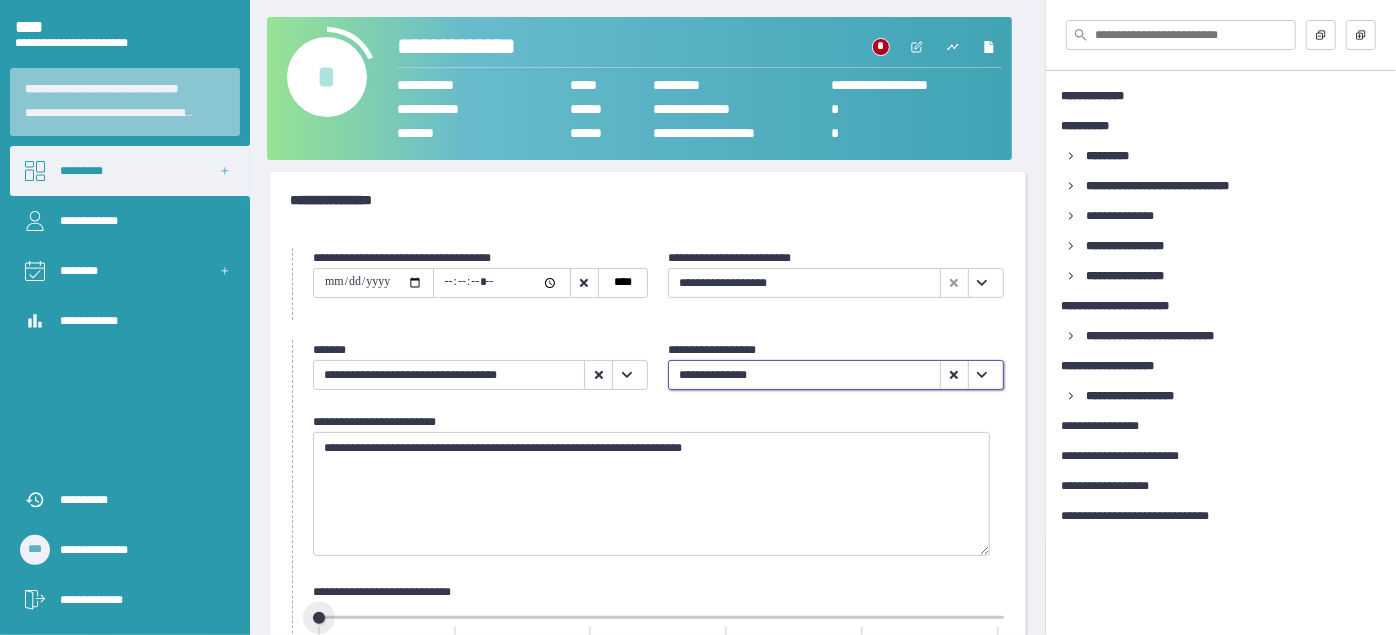 click on "** ** ** ** ** **" at bounding box center [658, 630] 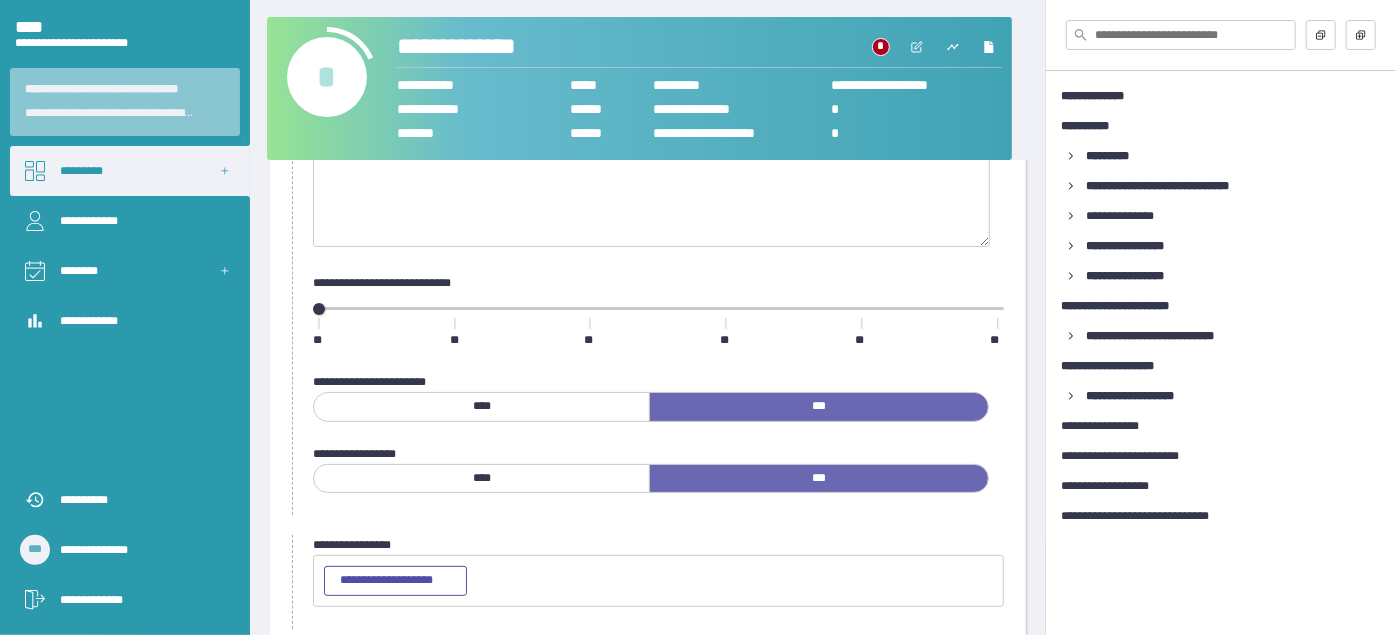 scroll, scrollTop: 418, scrollLeft: 0, axis: vertical 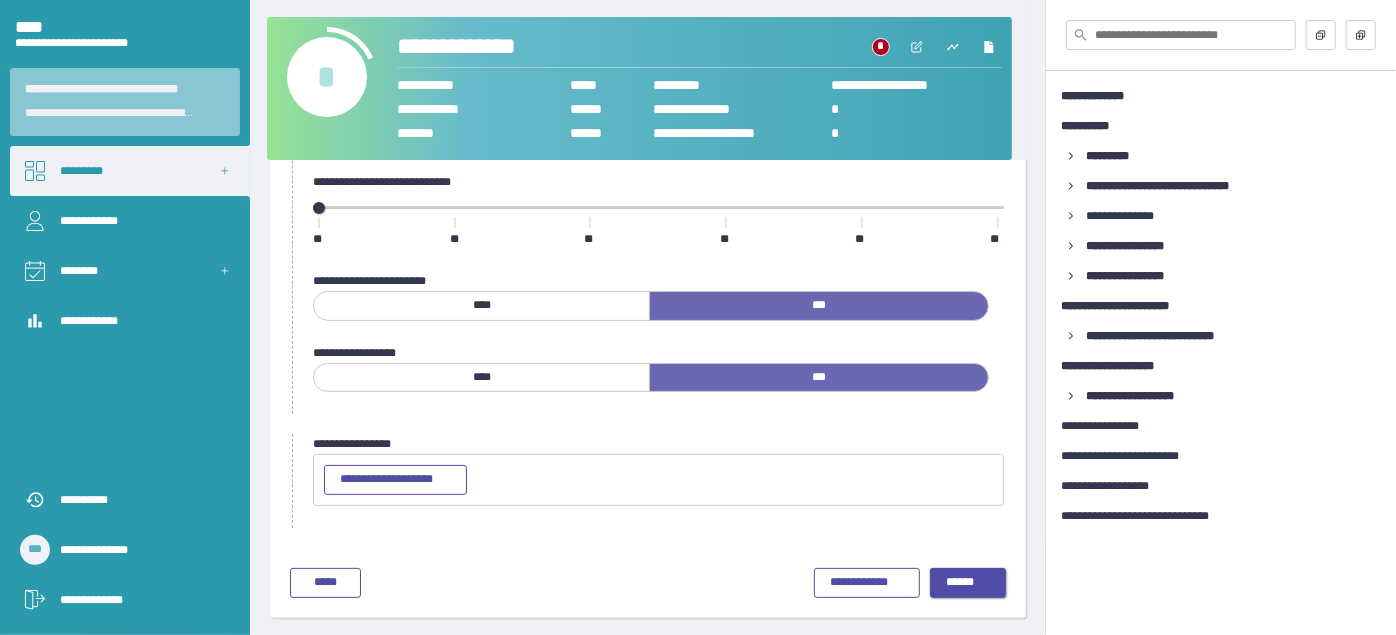 click on "******" at bounding box center [968, 583] 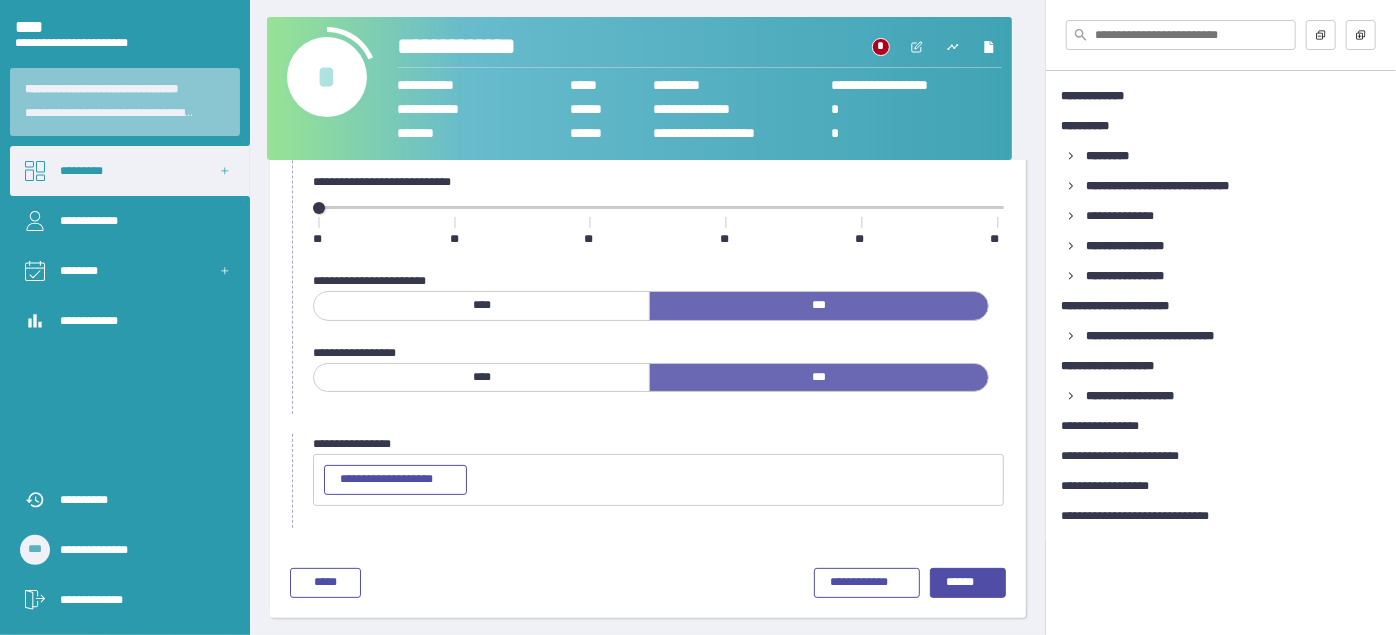 scroll, scrollTop: 0, scrollLeft: 0, axis: both 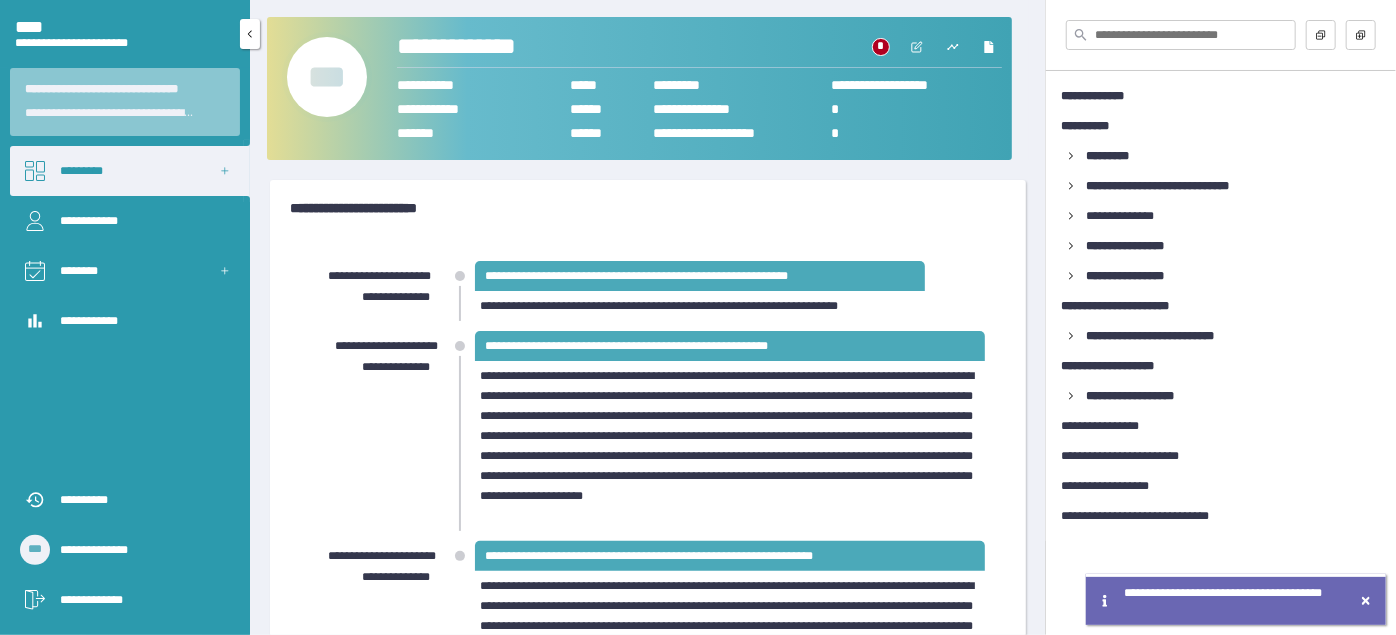 click on "*********" at bounding box center [130, 171] 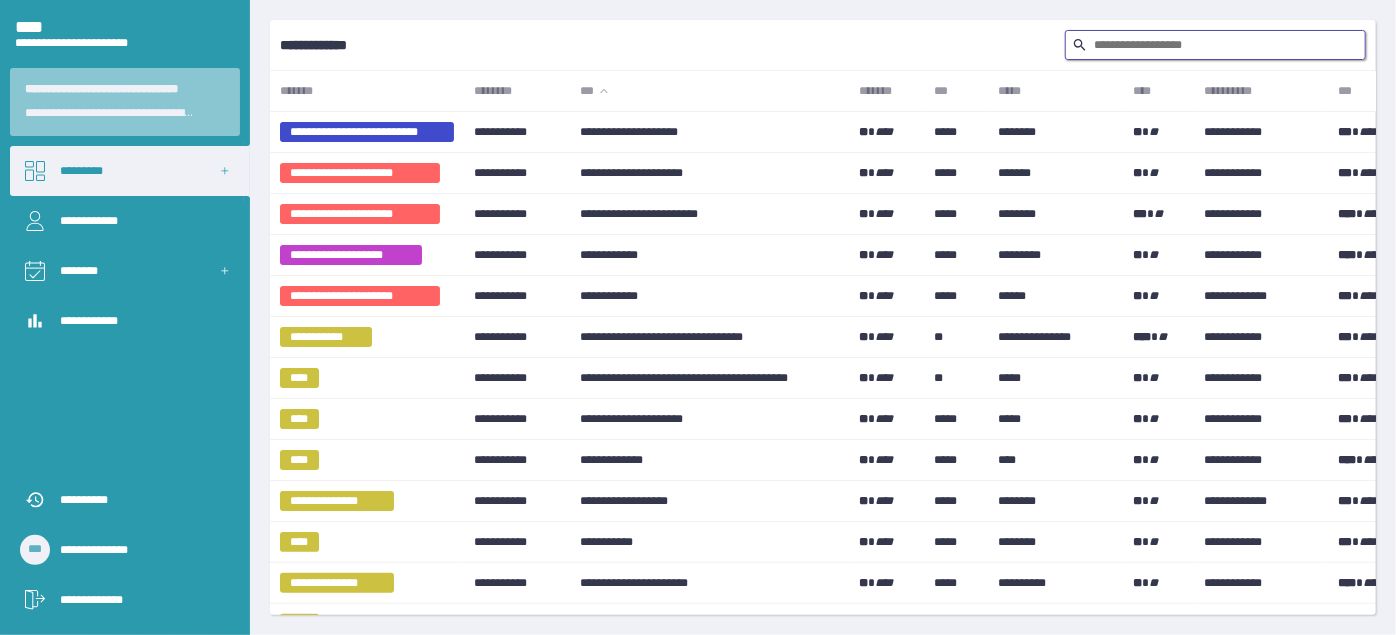 click at bounding box center (1215, 45) 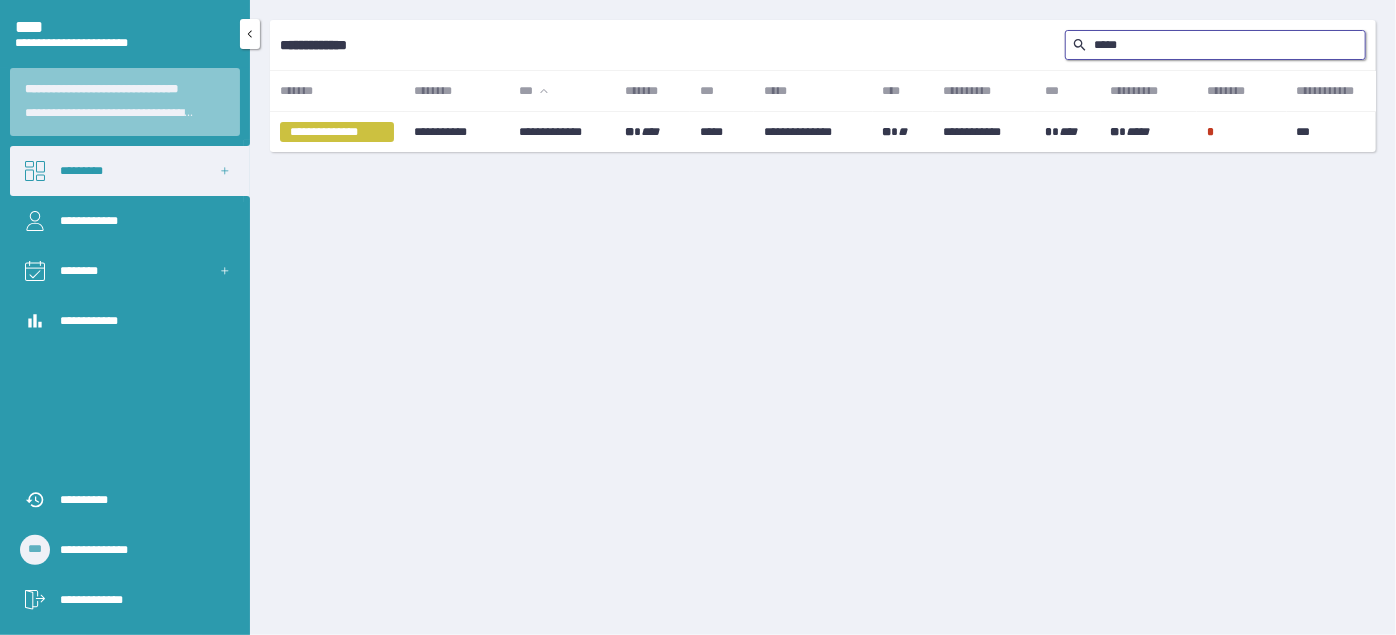 type on "******" 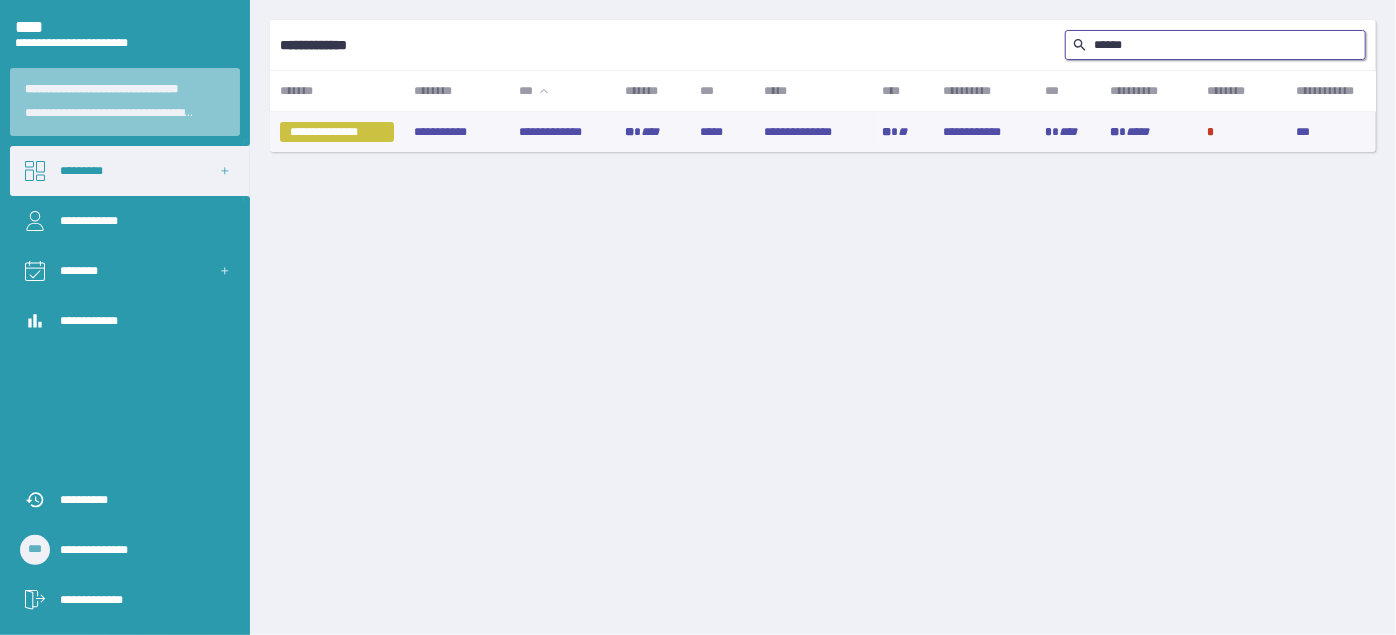 click on "**********" at bounding box center [562, 132] 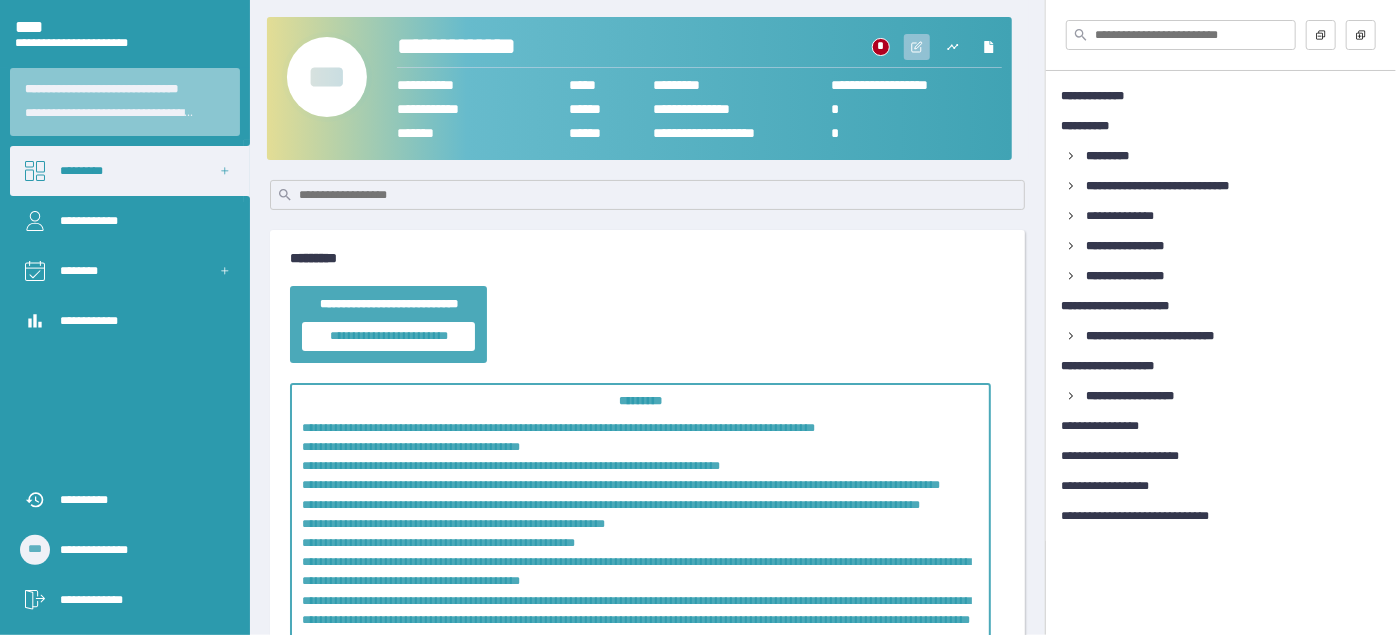 click at bounding box center [917, 47] 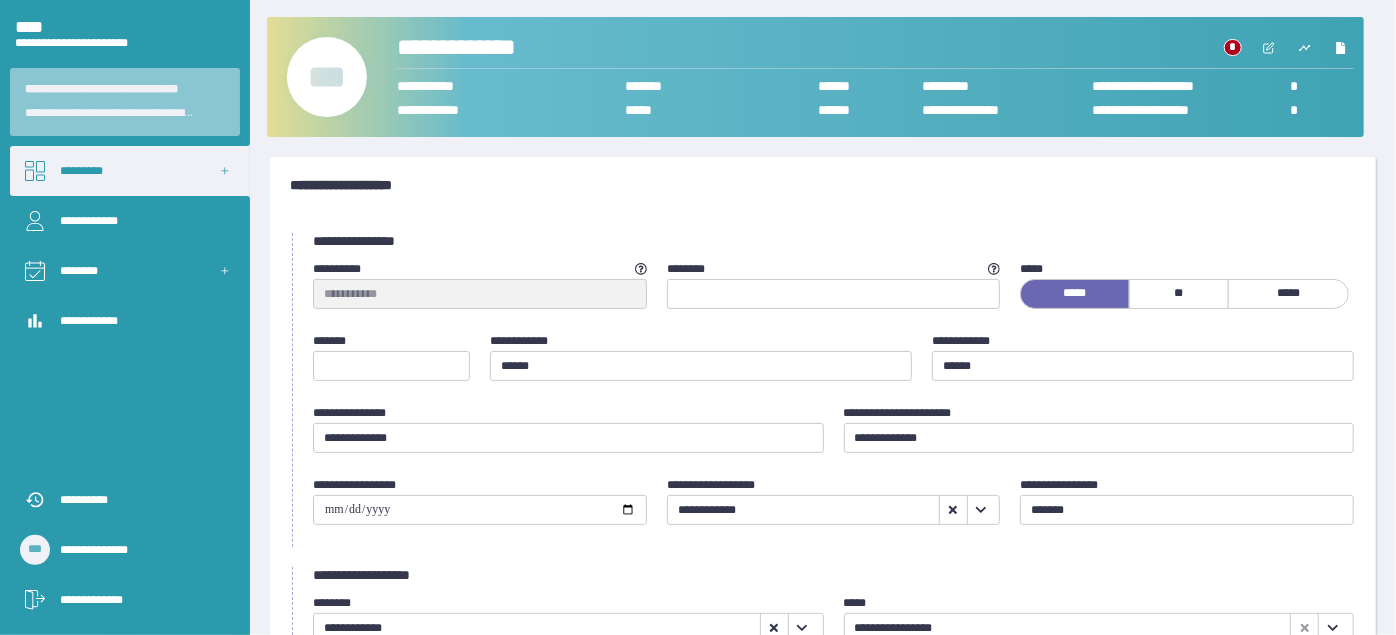 scroll, scrollTop: 272, scrollLeft: 0, axis: vertical 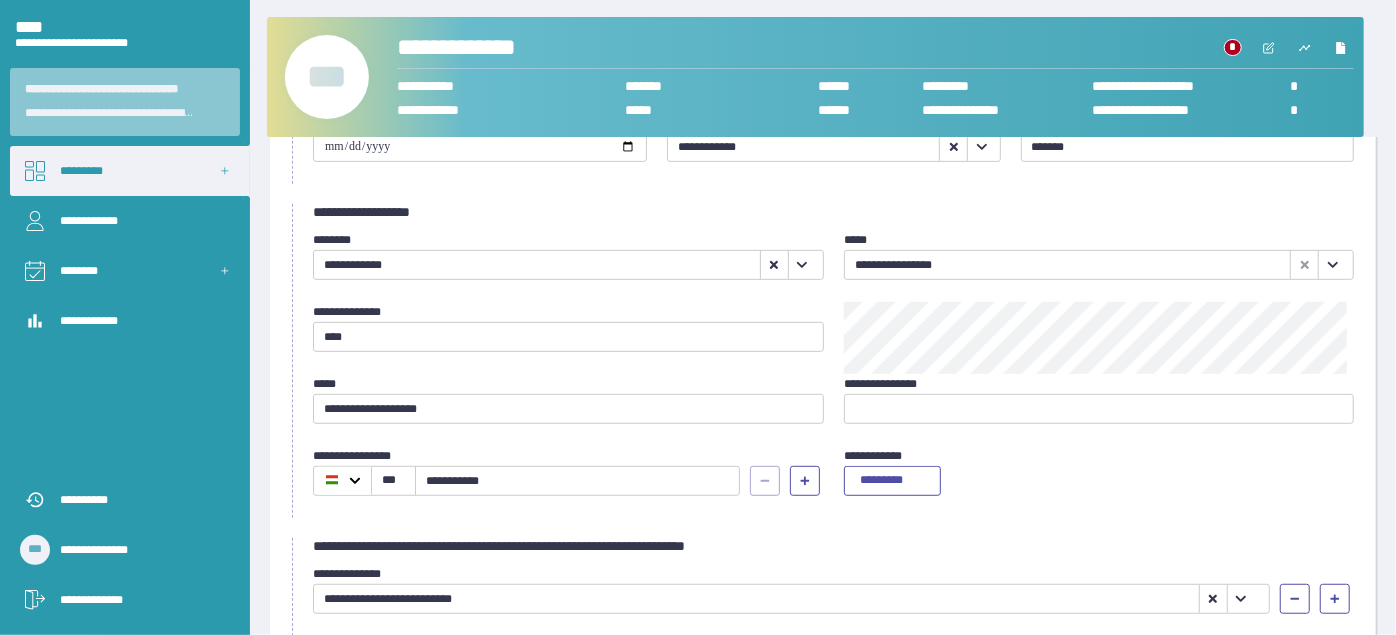 click on "***" at bounding box center (327, 77) 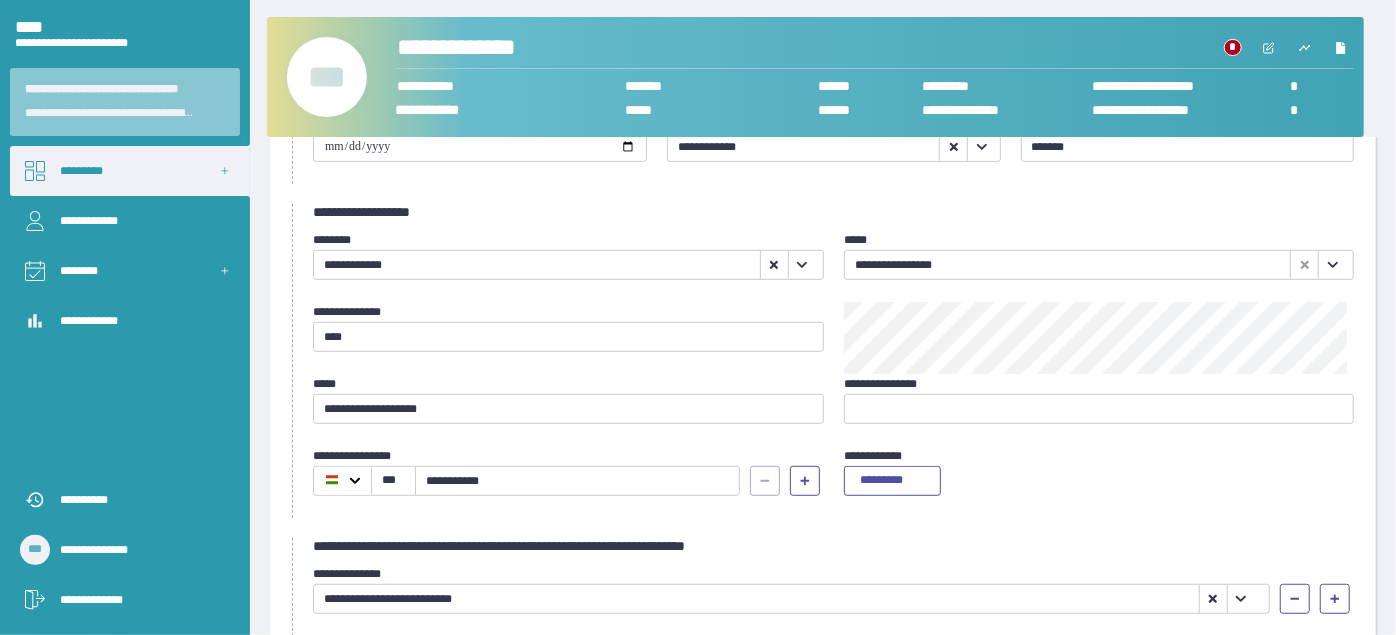 scroll, scrollTop: 0, scrollLeft: 0, axis: both 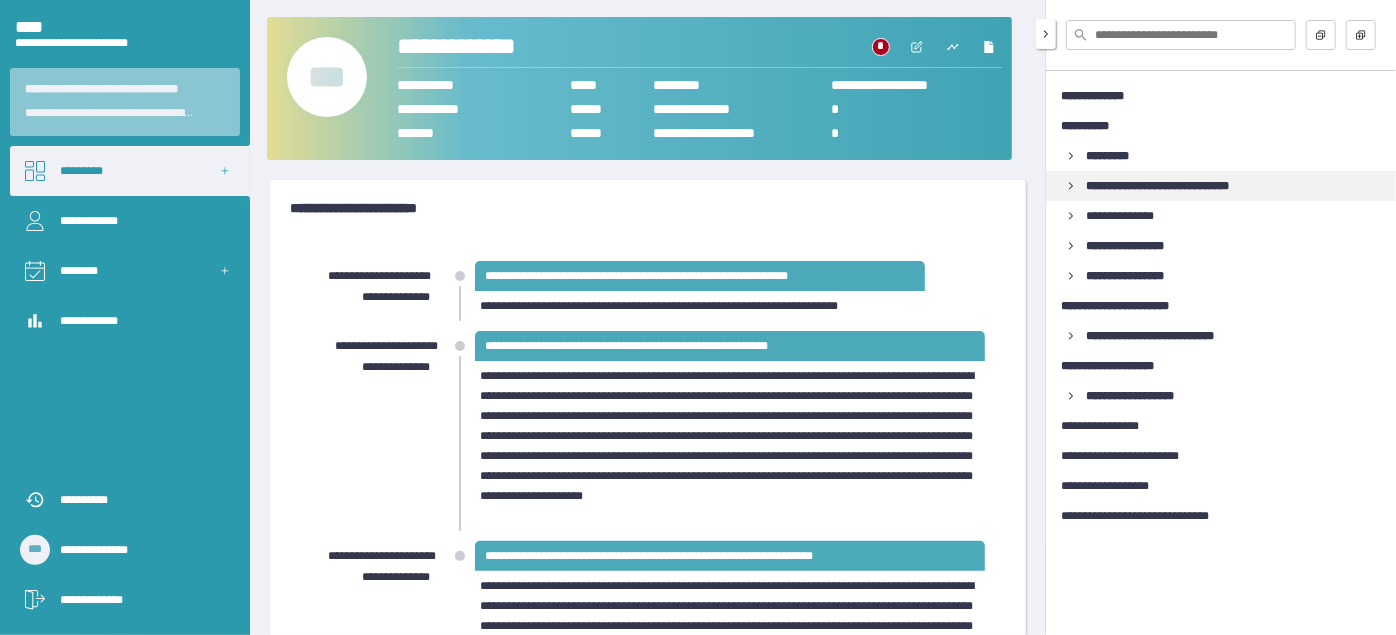 click on "**********" at bounding box center [1221, 186] 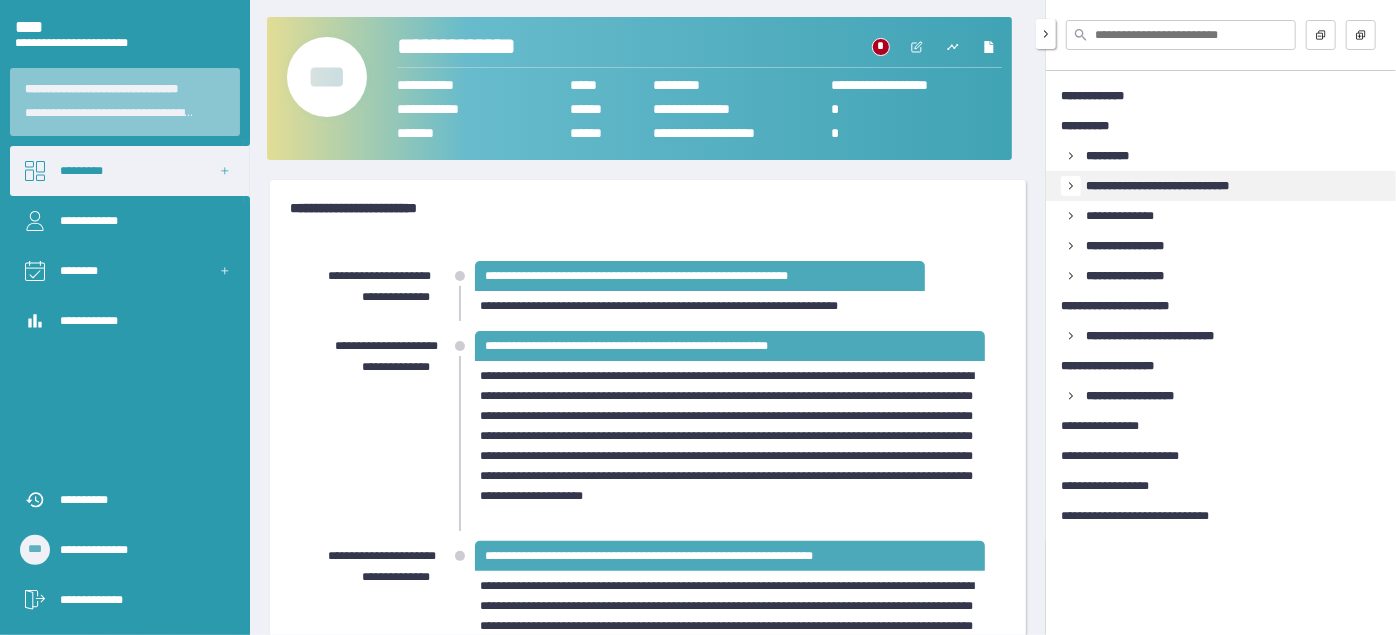 click at bounding box center [1071, 186] 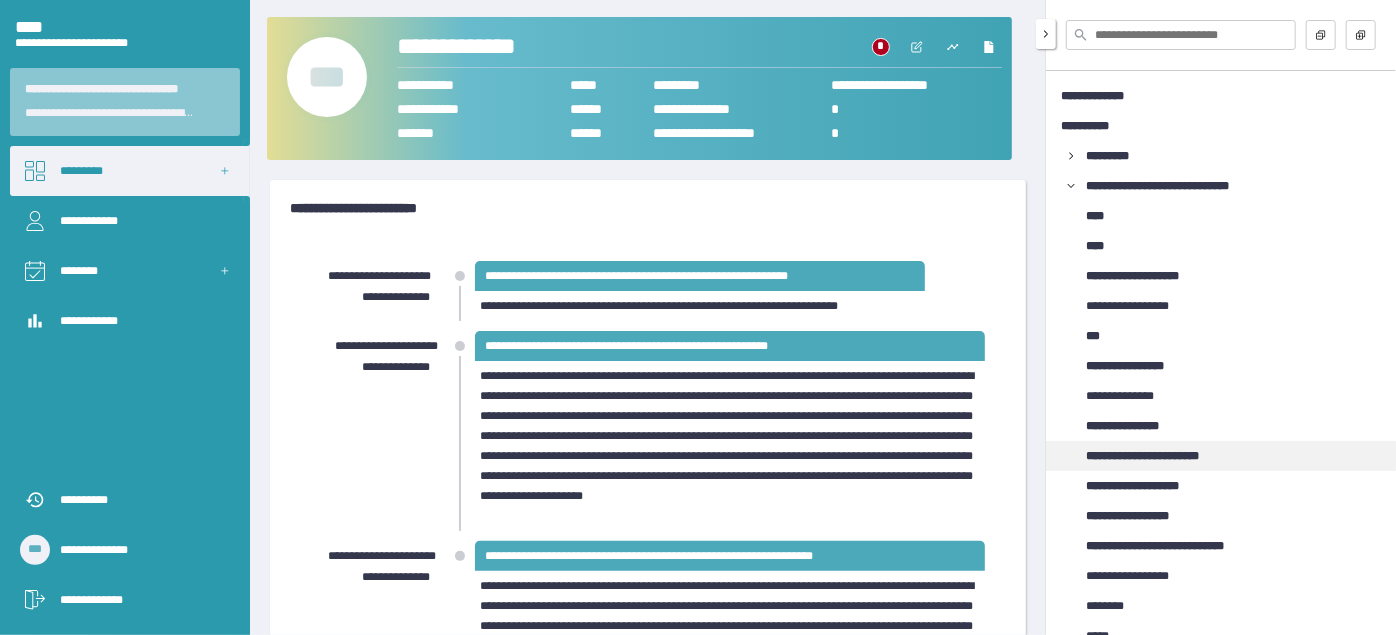 click on "**********" at bounding box center [1161, 456] 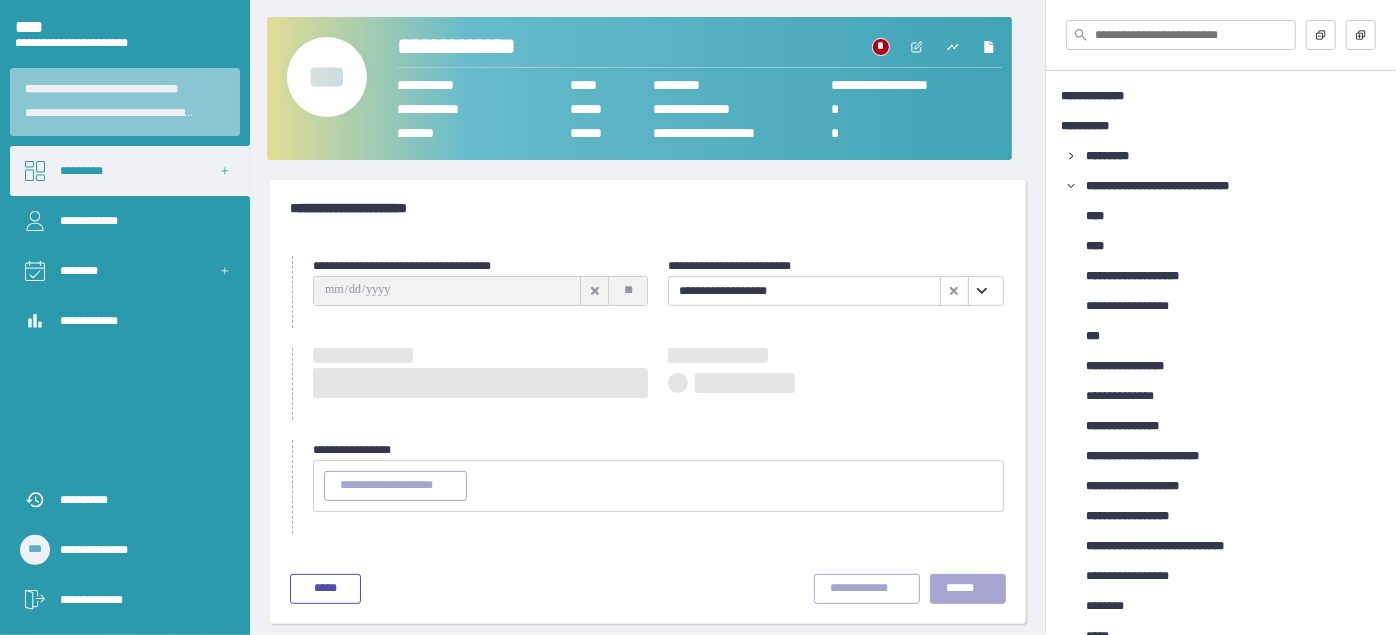 click at bounding box center (982, 291) 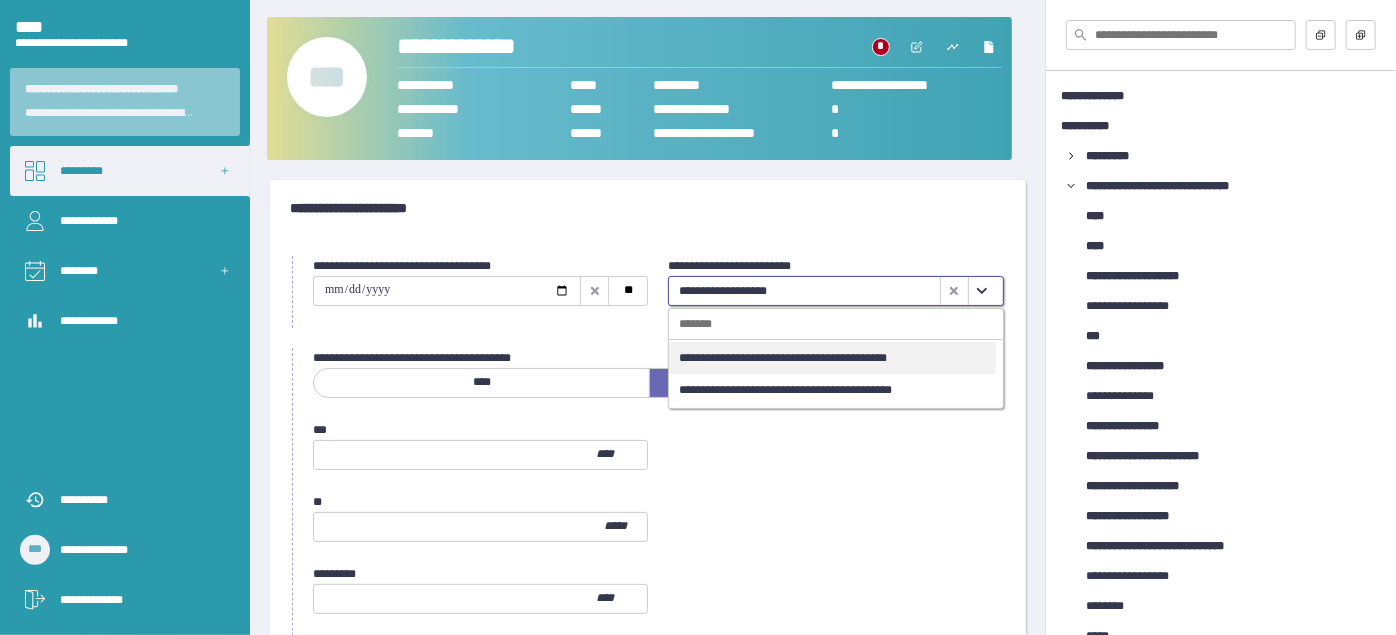 click on "**********" at bounding box center (832, 358) 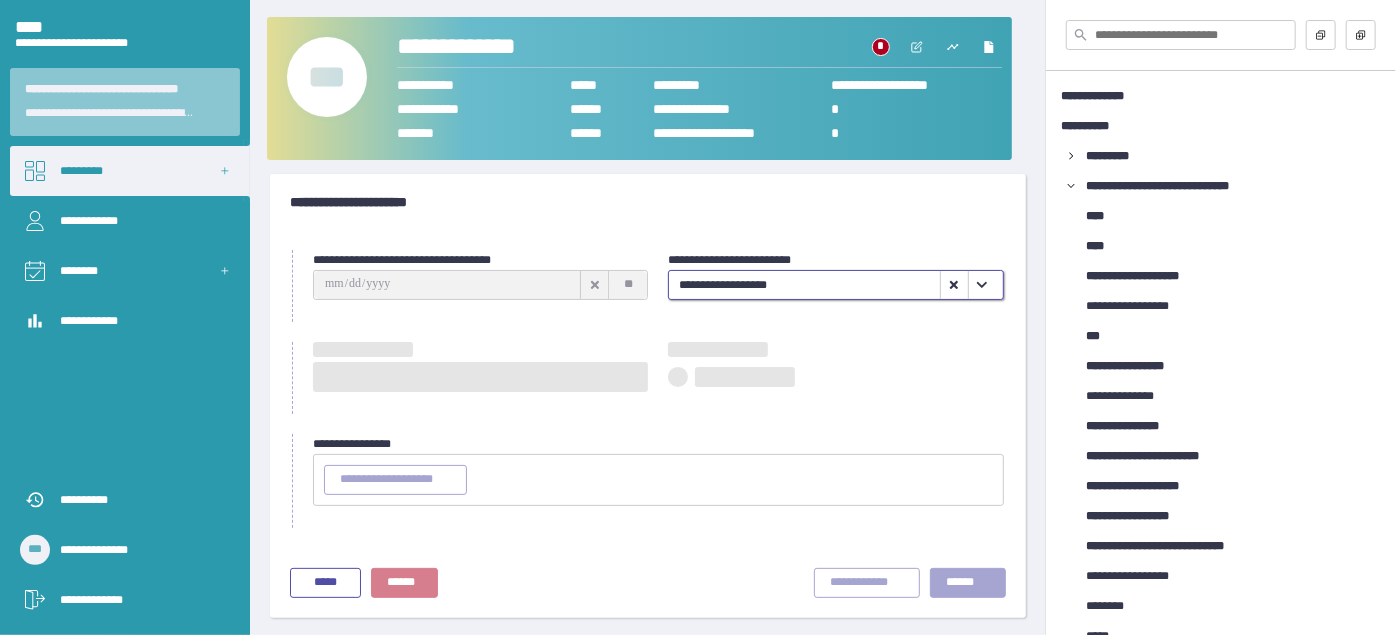 type on "**********" 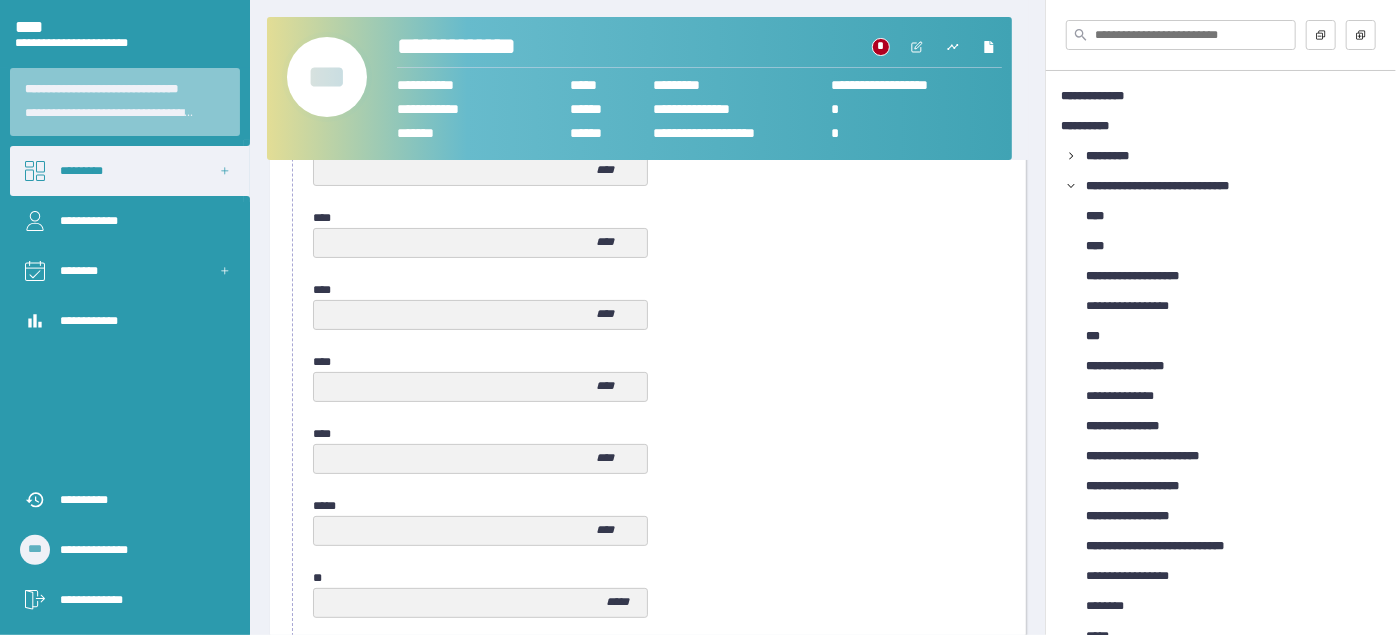 scroll, scrollTop: 1109, scrollLeft: 0, axis: vertical 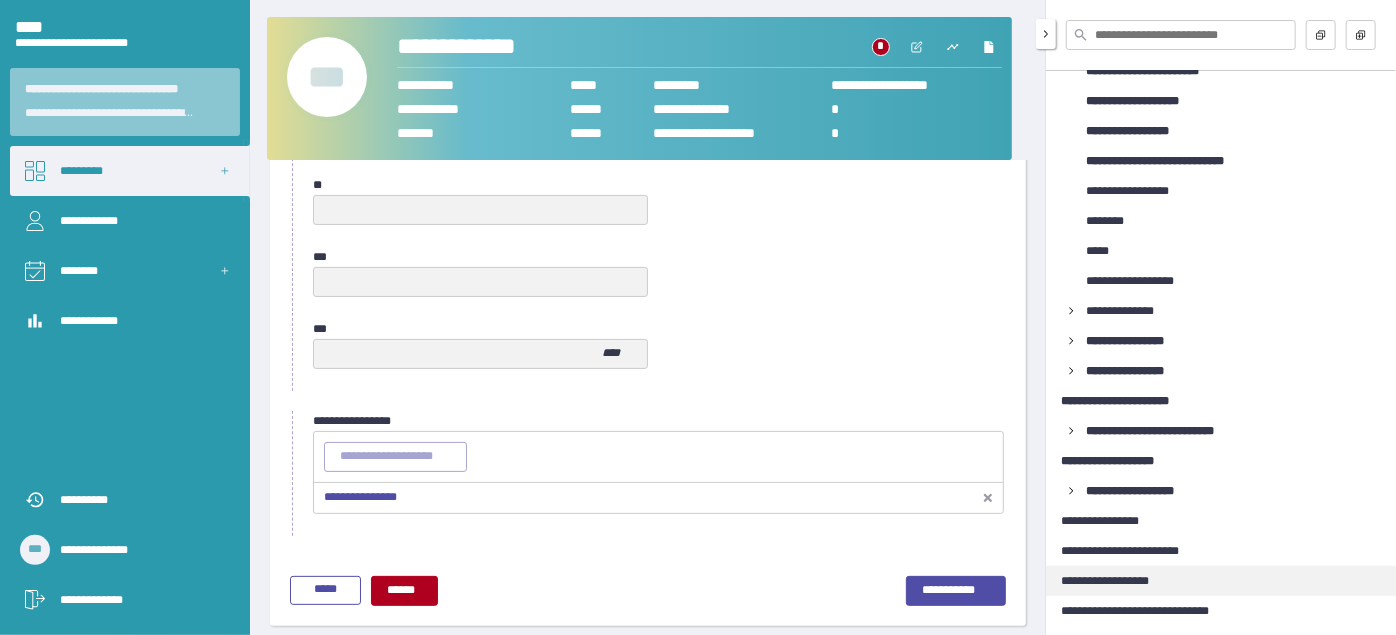 click on "**********" at bounding box center (1117, 581) 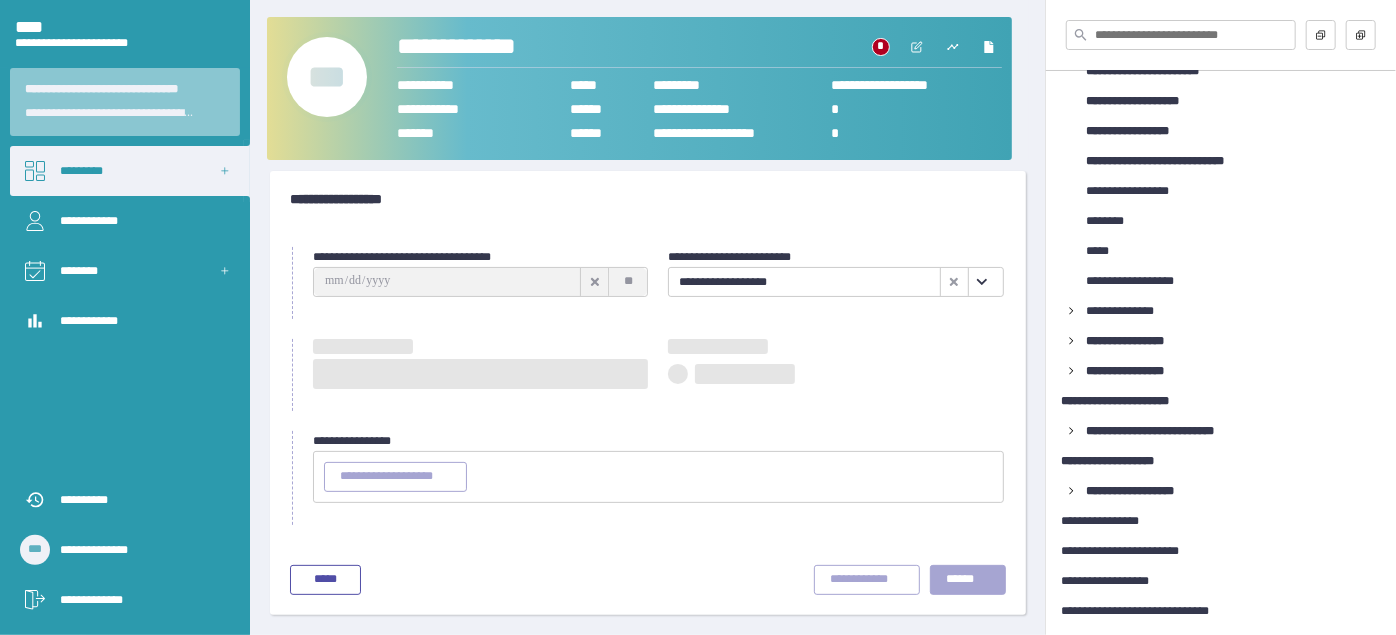 scroll, scrollTop: 8, scrollLeft: 0, axis: vertical 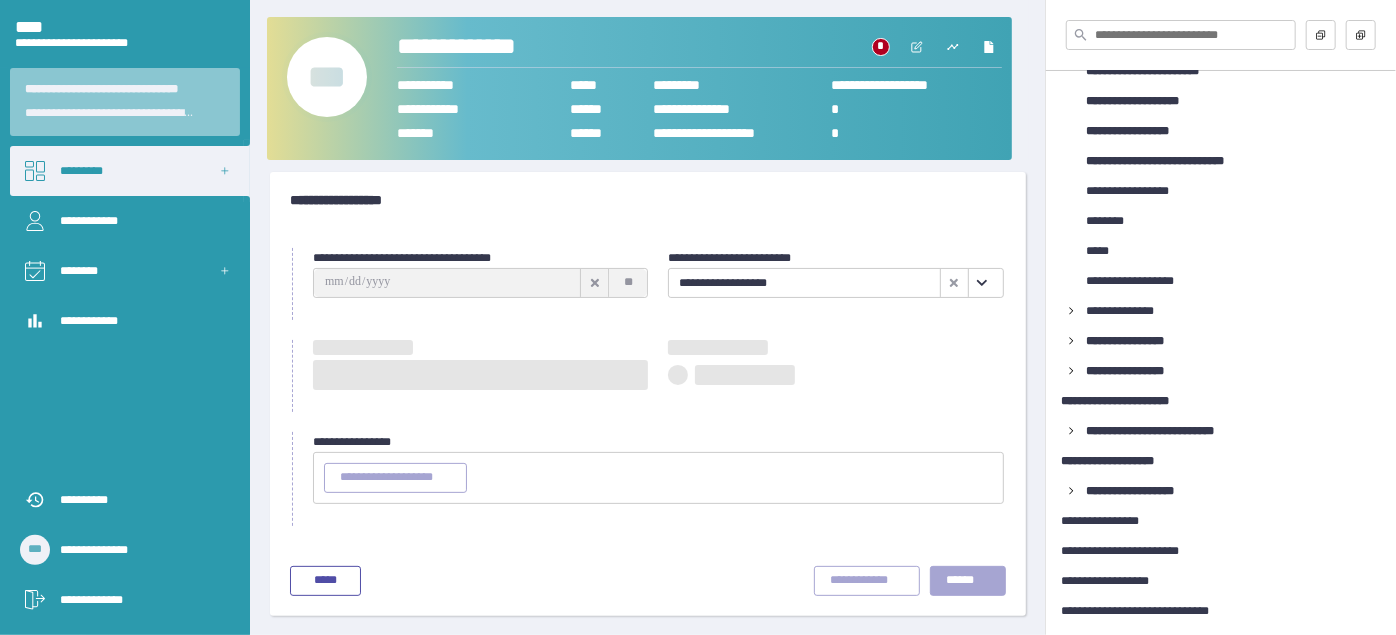 type on "**********" 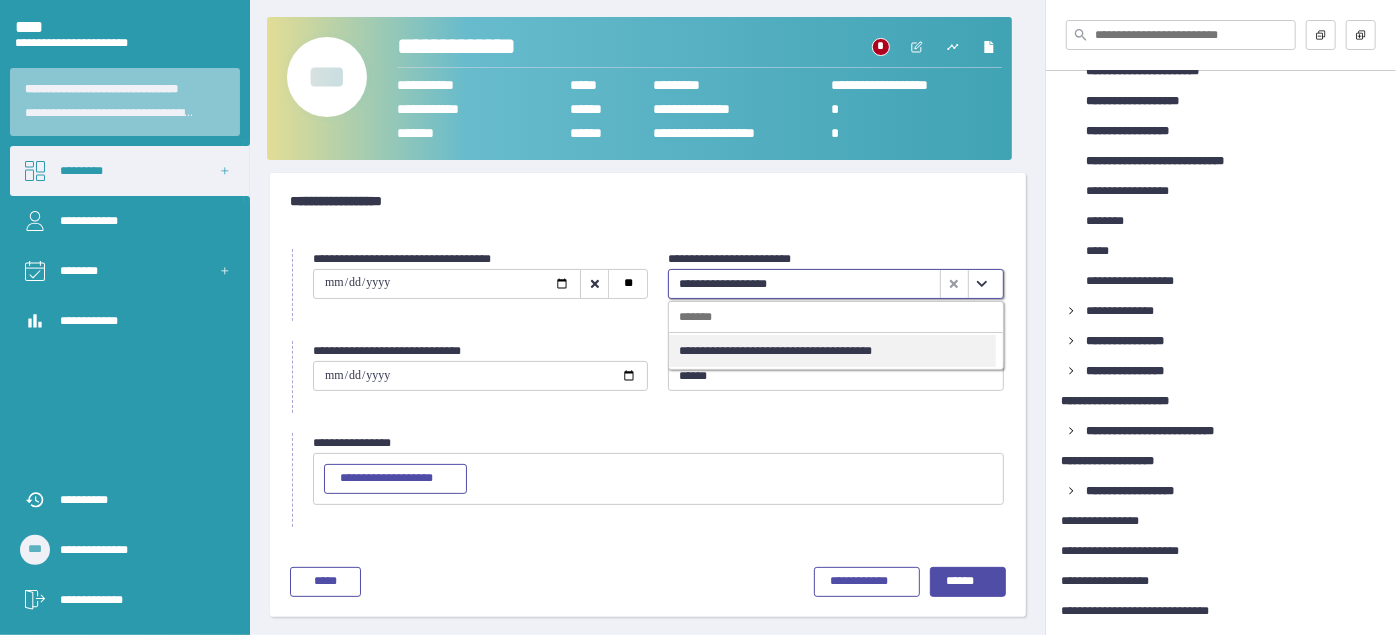 click on "**********" at bounding box center [832, 351] 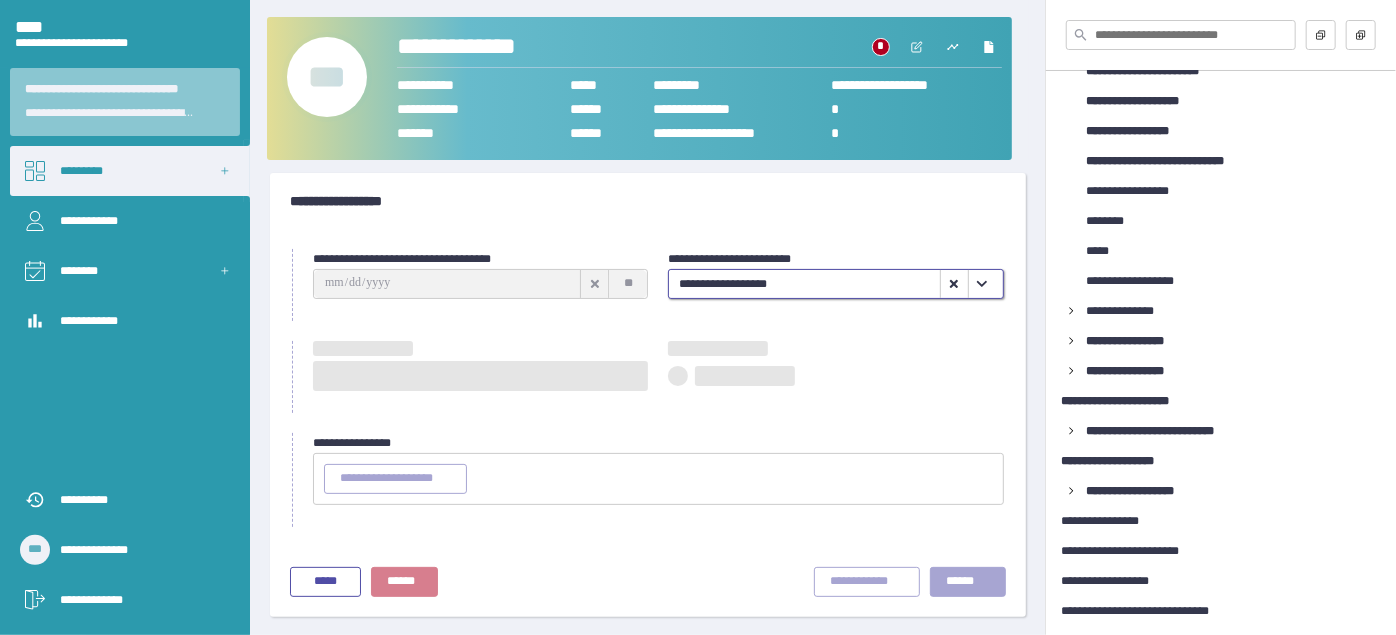 type on "**********" 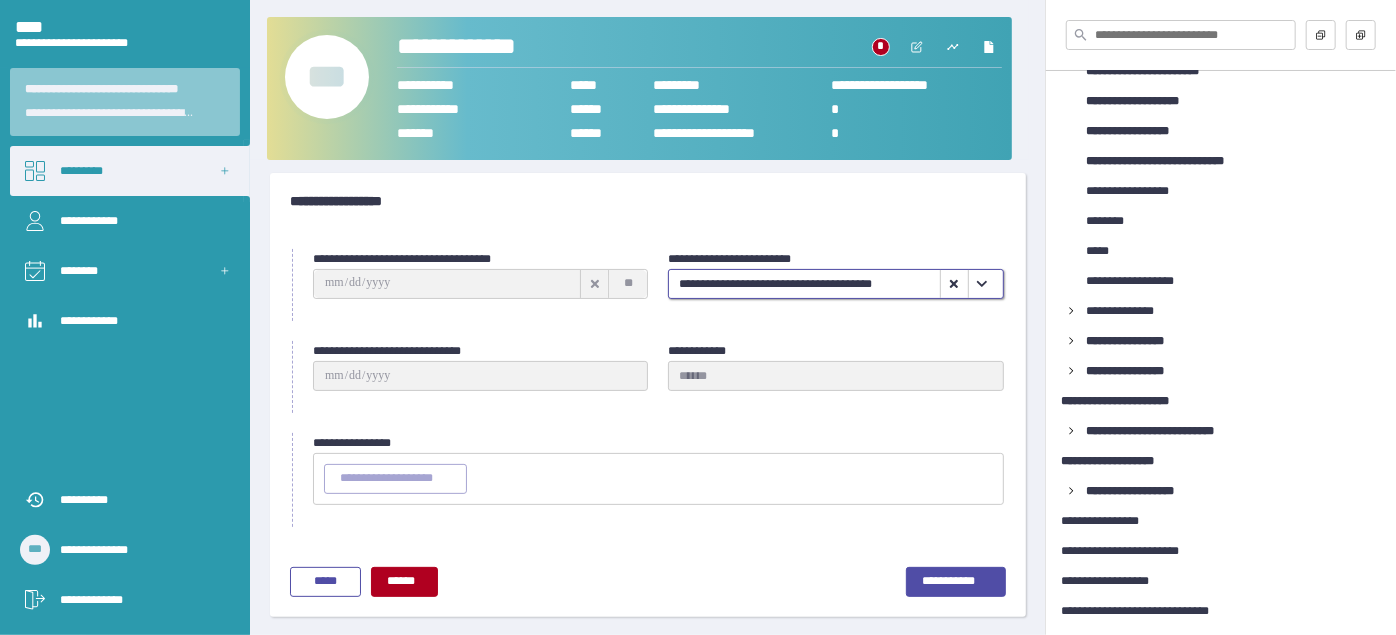 click on "***" at bounding box center (327, 77) 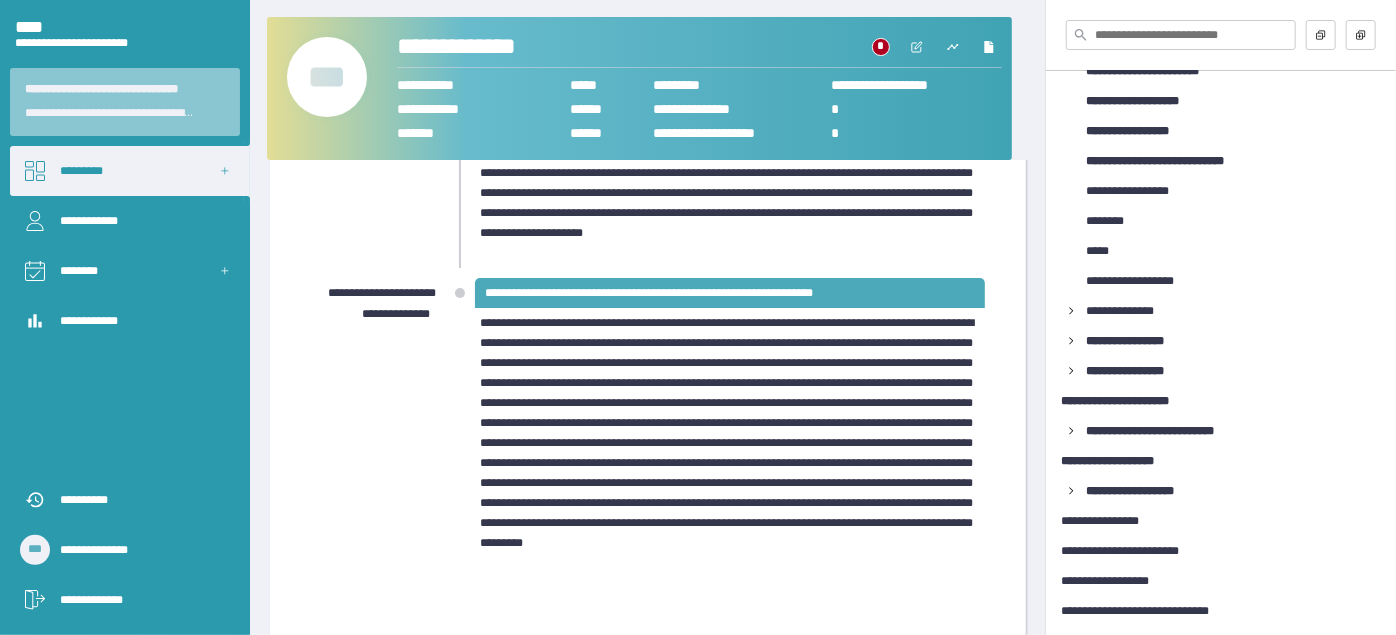scroll, scrollTop: 344, scrollLeft: 0, axis: vertical 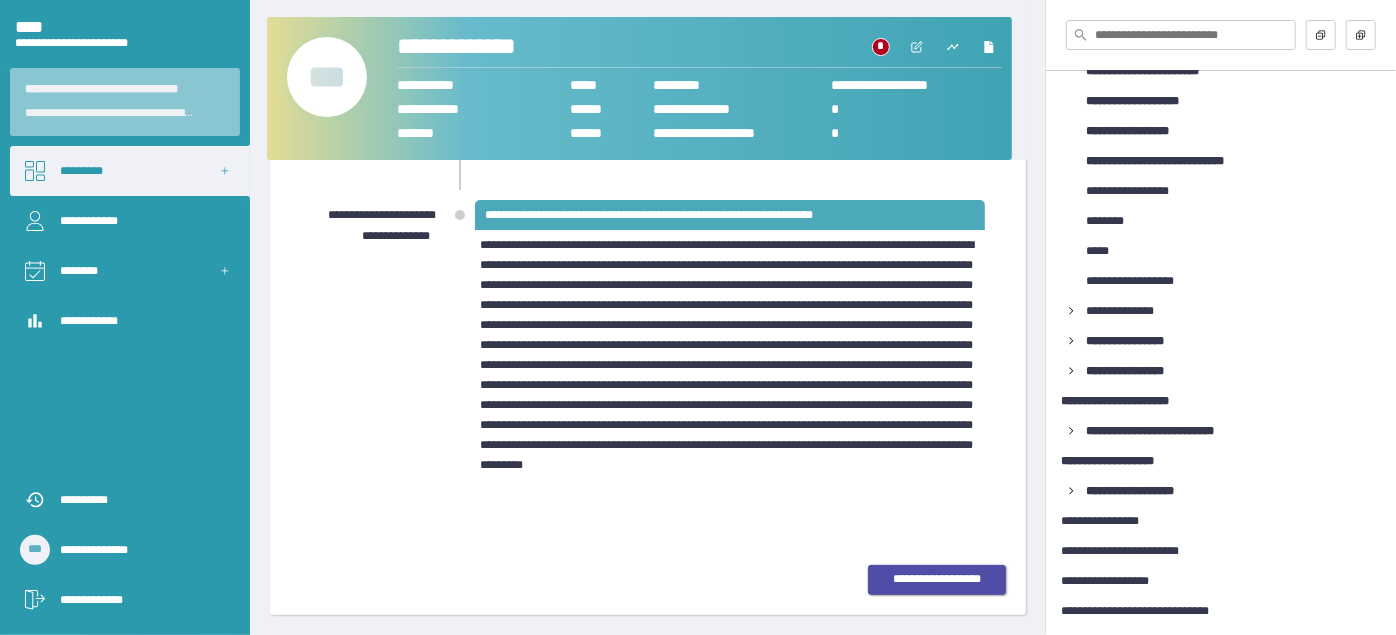 click on "**********" at bounding box center (937, 579) 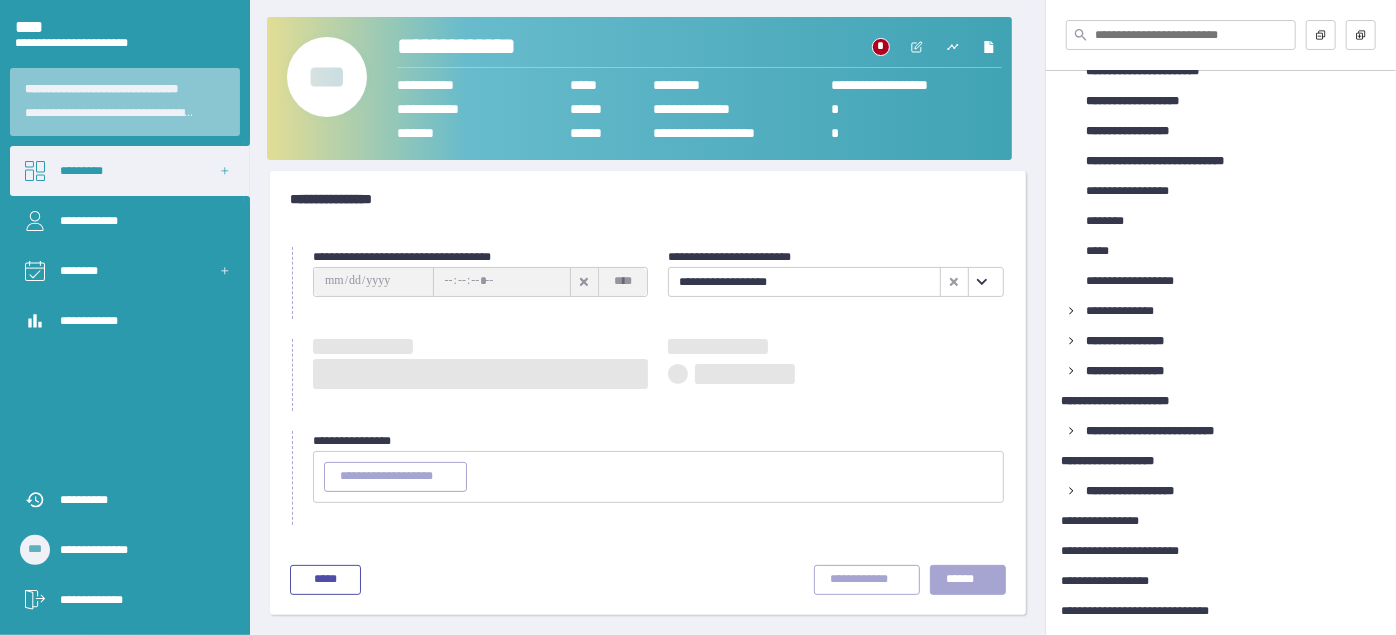scroll, scrollTop: 8, scrollLeft: 0, axis: vertical 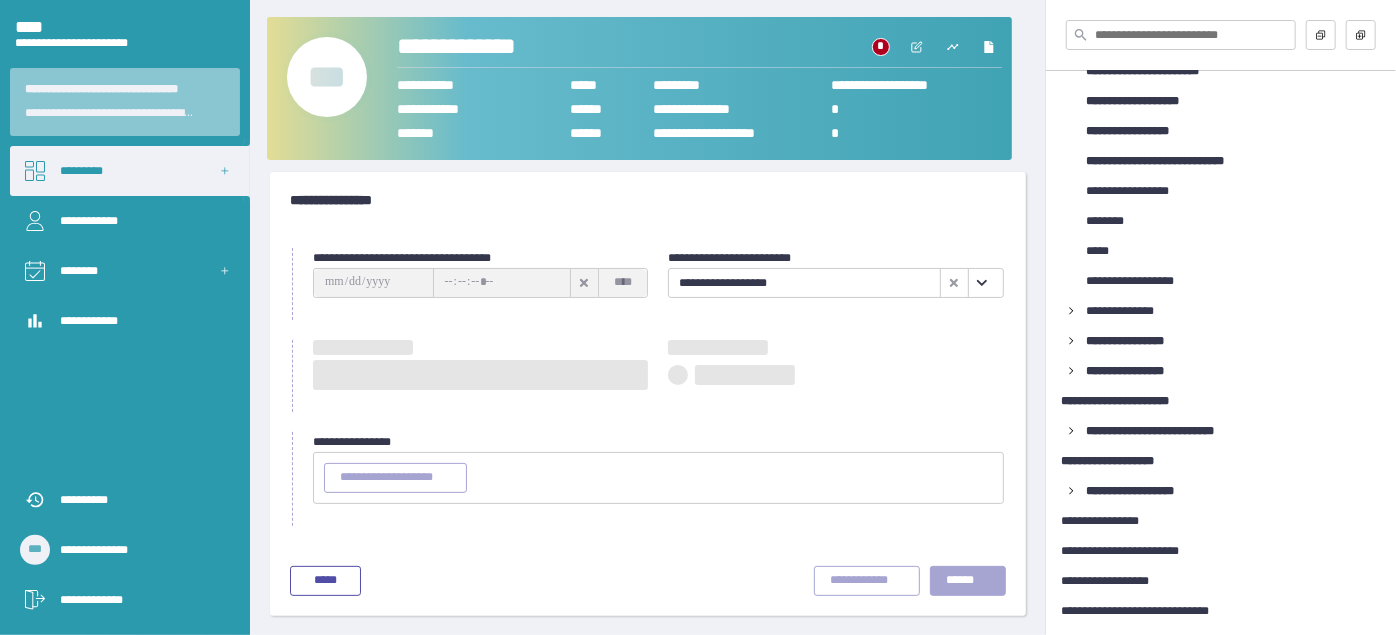 click 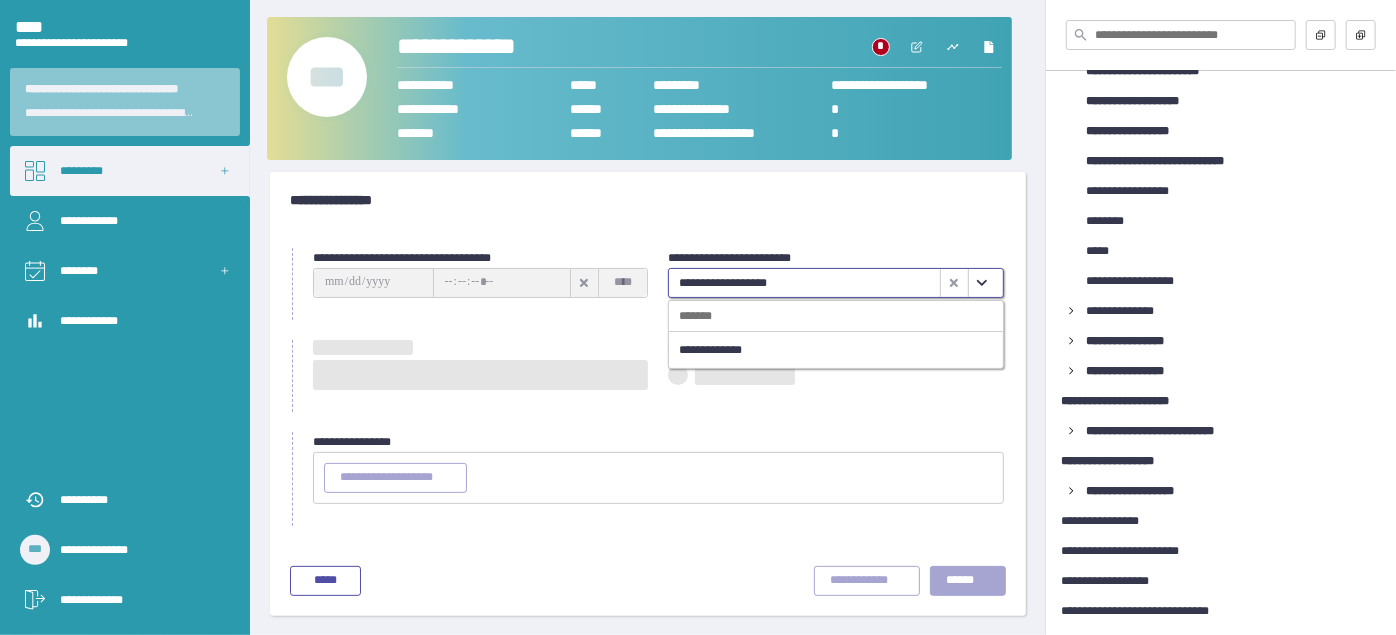 type on "**********" 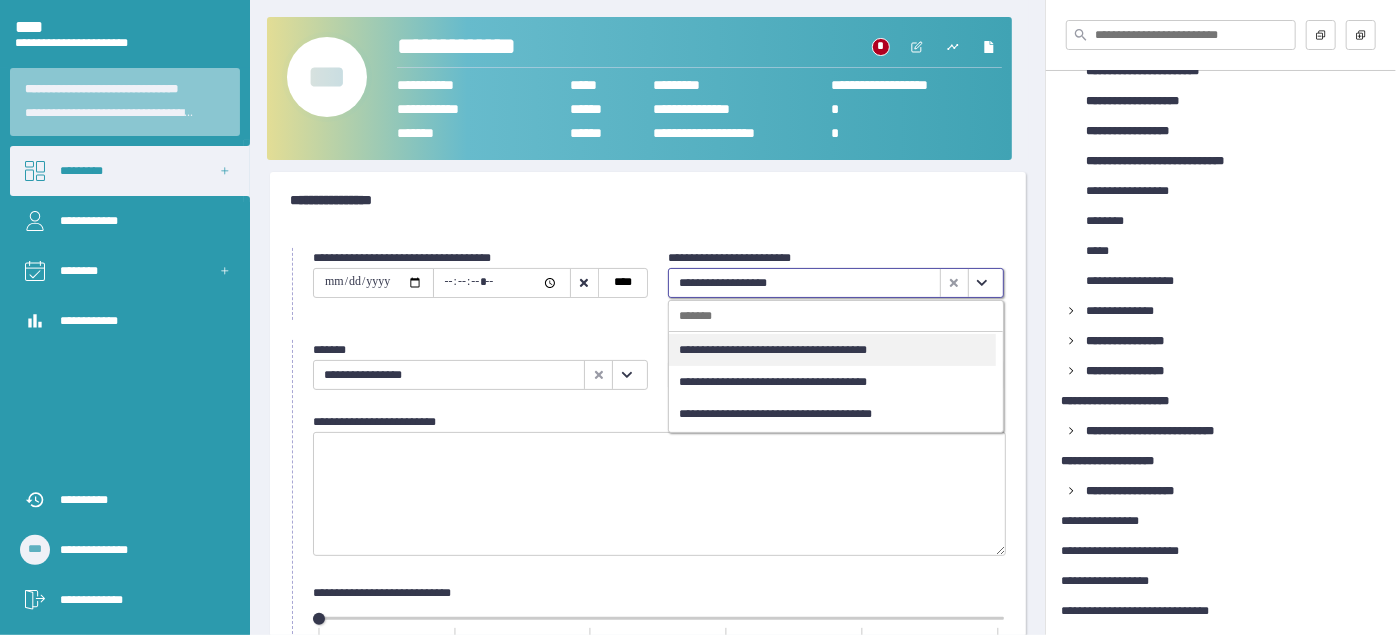 click on "**********" at bounding box center [832, 382] 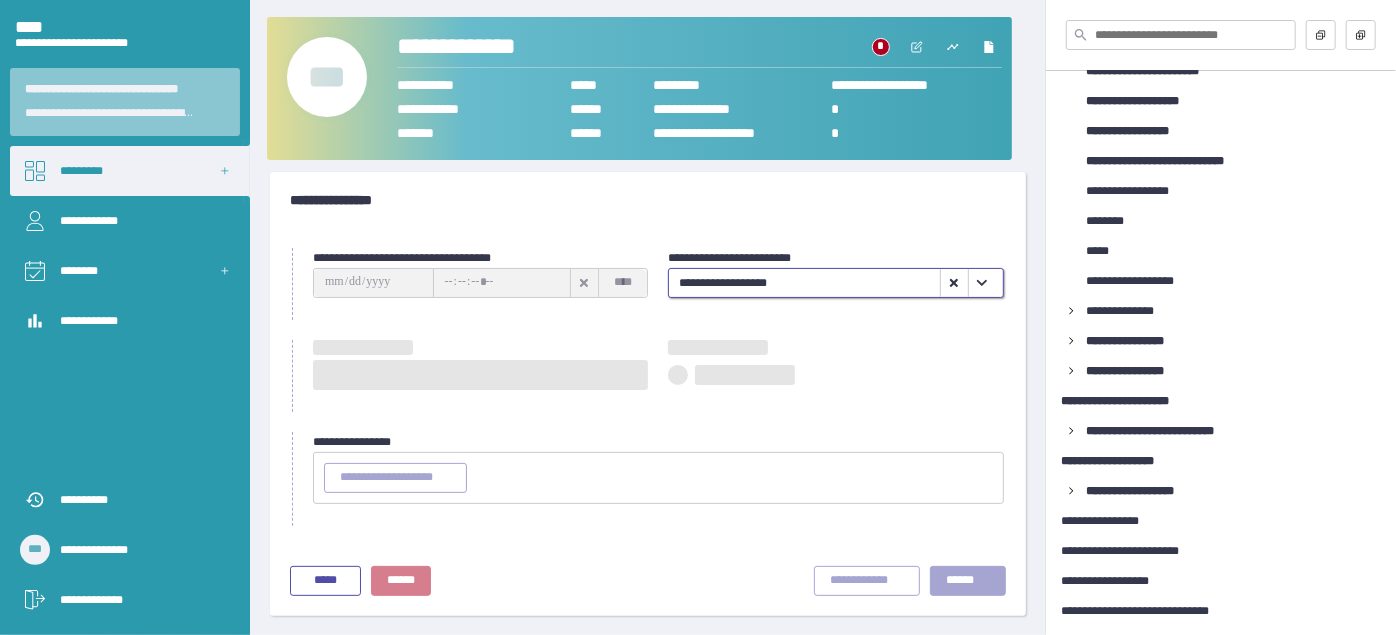 type 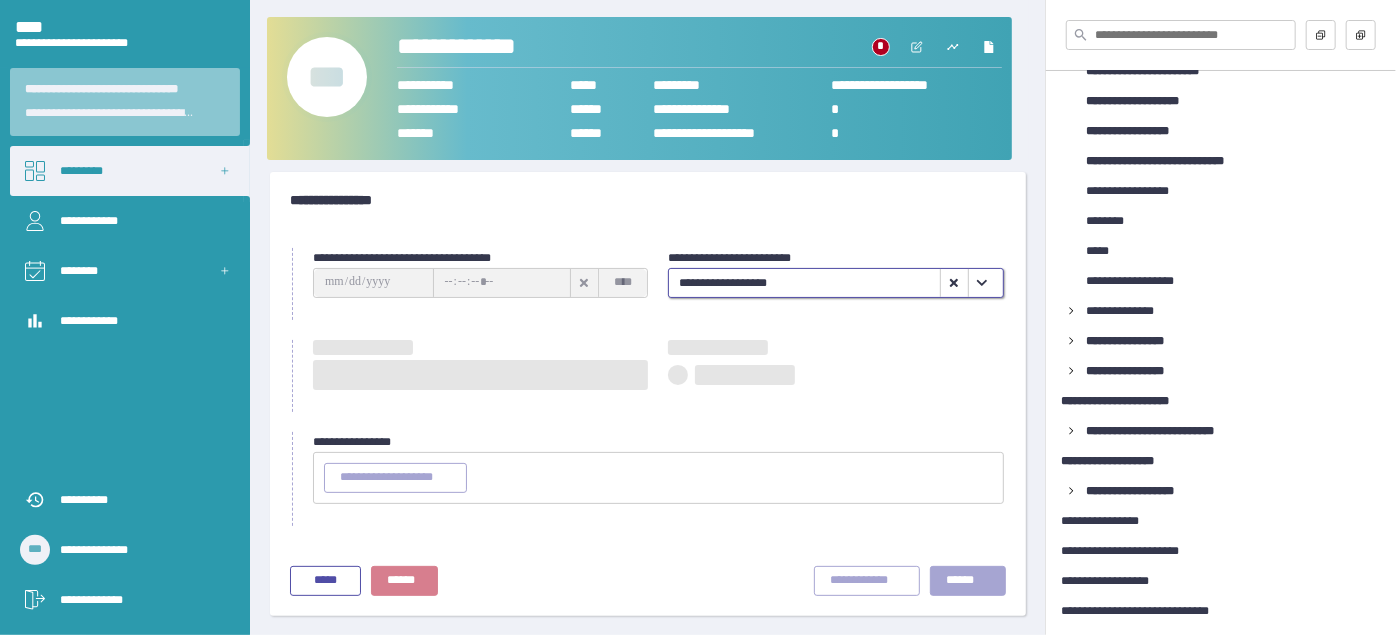 type on "**********" 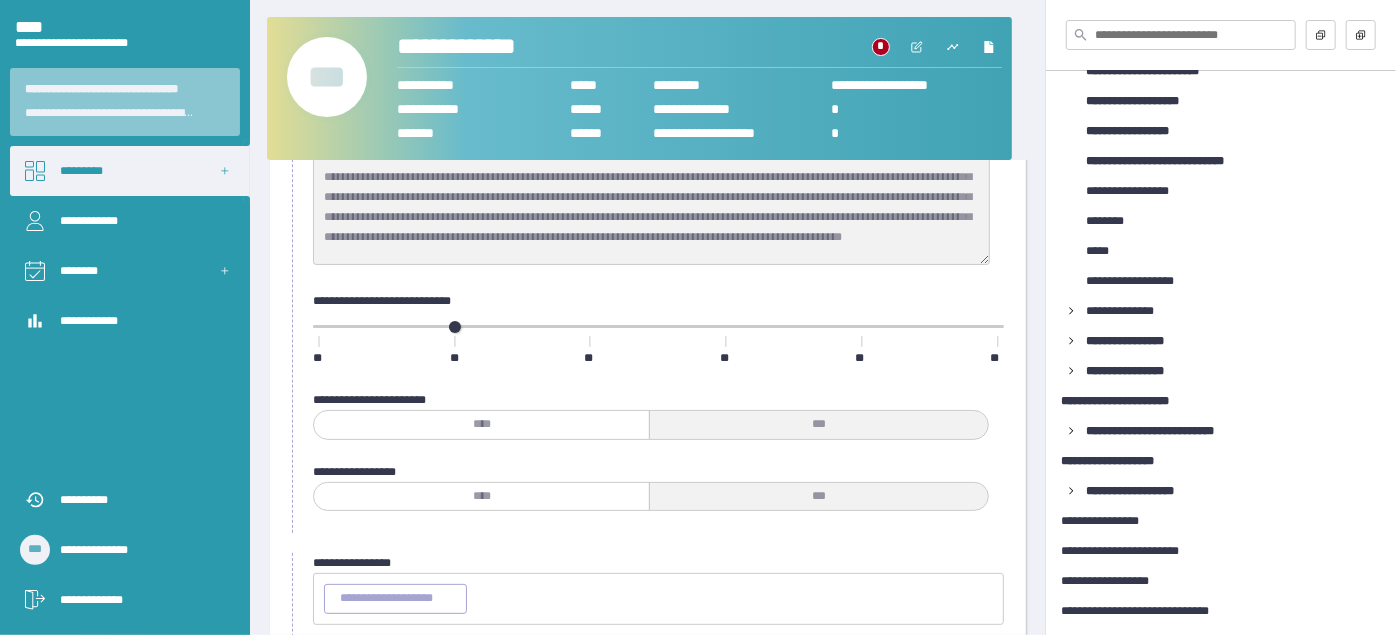 scroll, scrollTop: 145, scrollLeft: 0, axis: vertical 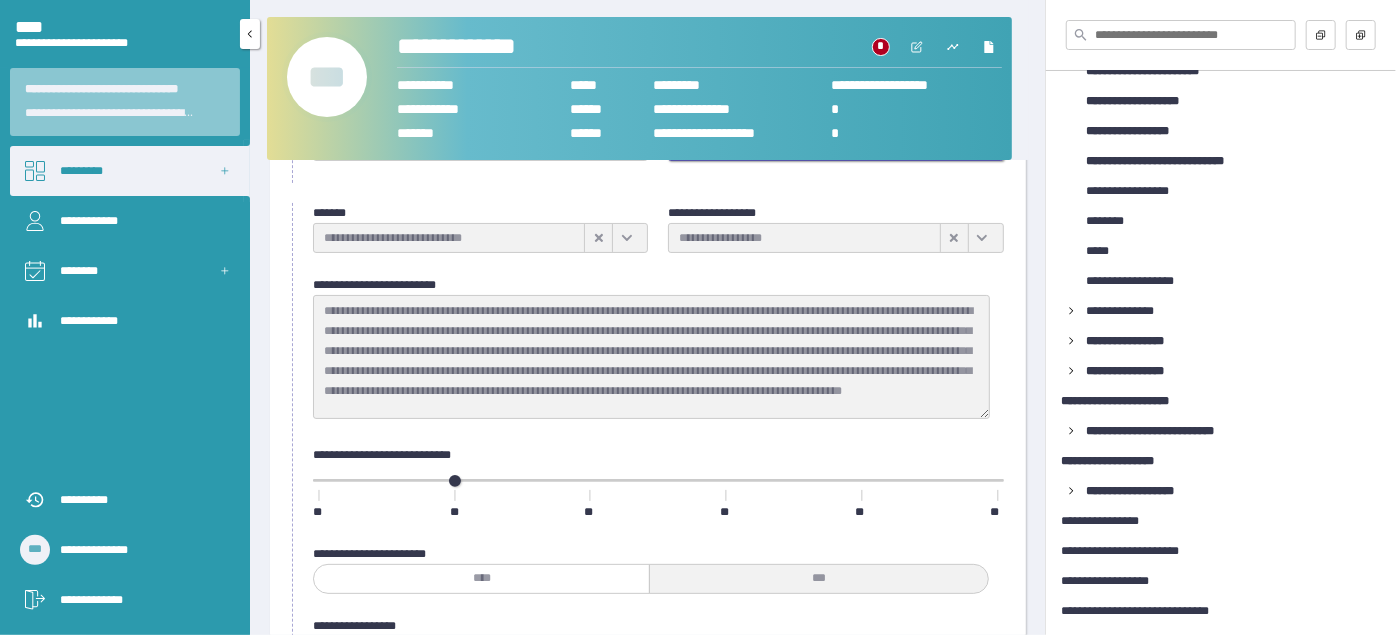 click on "**********" at bounding box center [140, 600] 